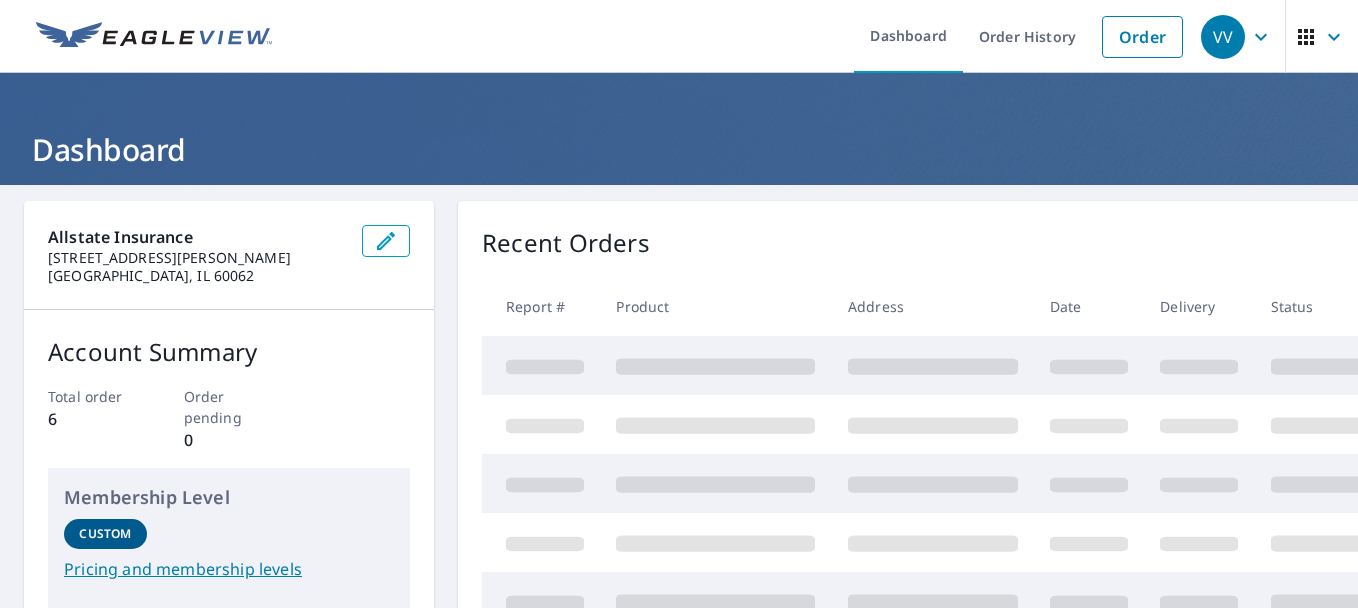 scroll, scrollTop: 0, scrollLeft: 0, axis: both 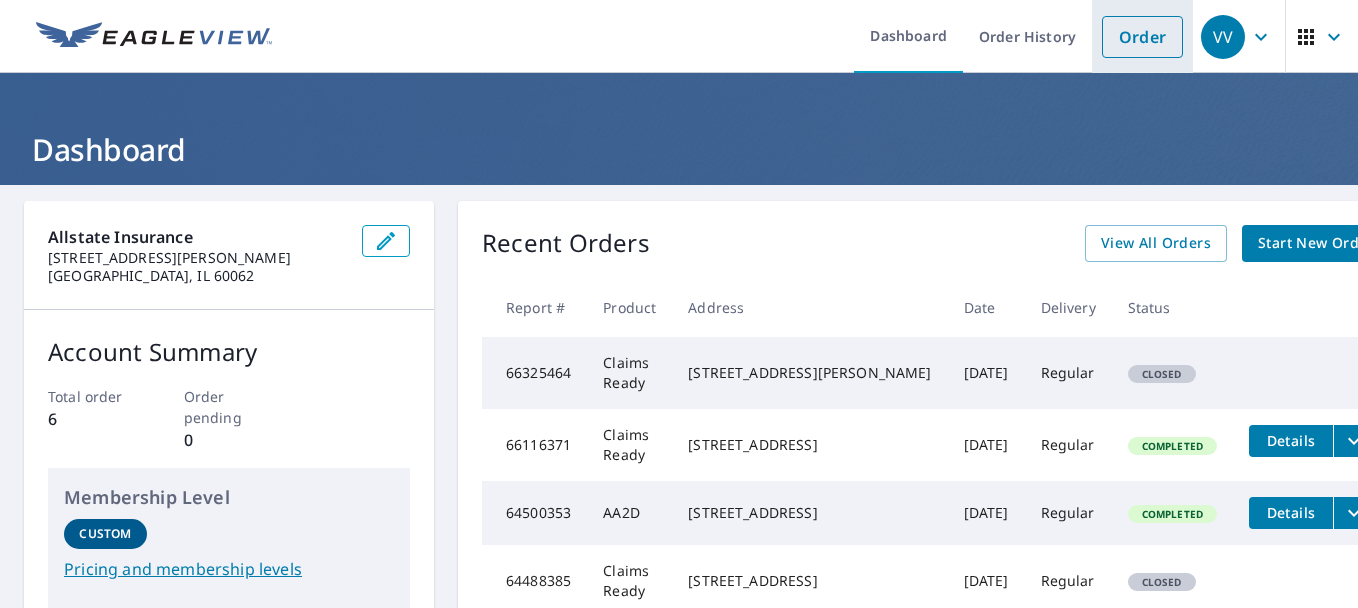 click on "Order" at bounding box center [1142, 37] 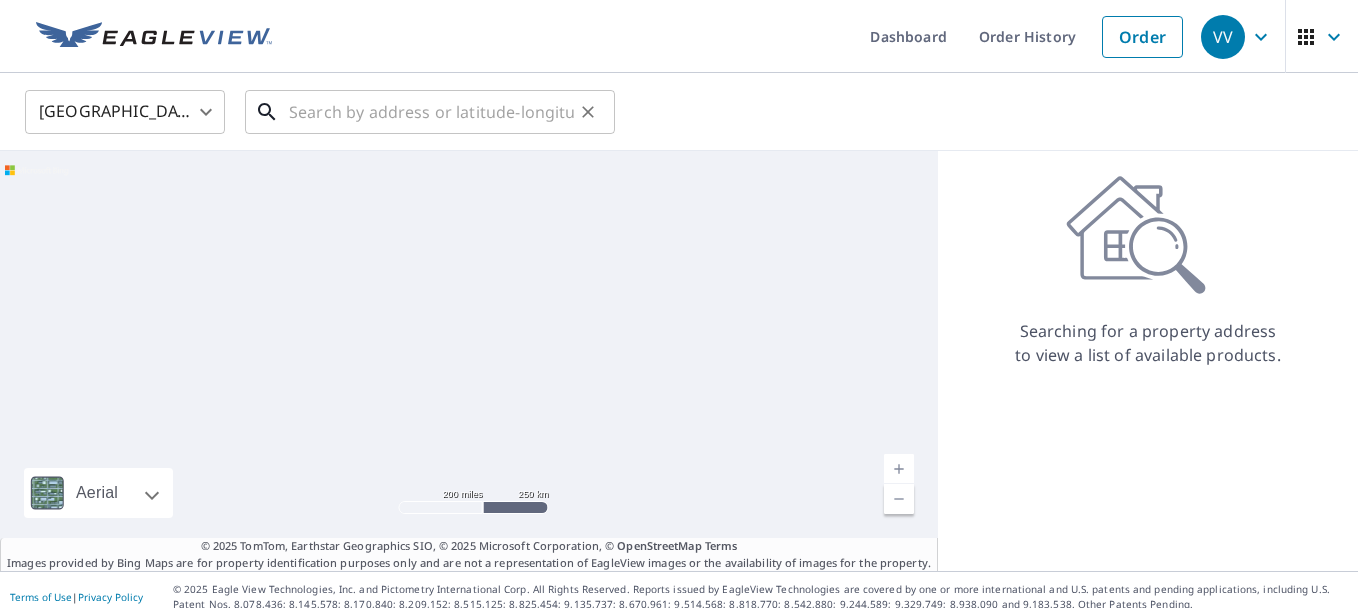 click at bounding box center (431, 112) 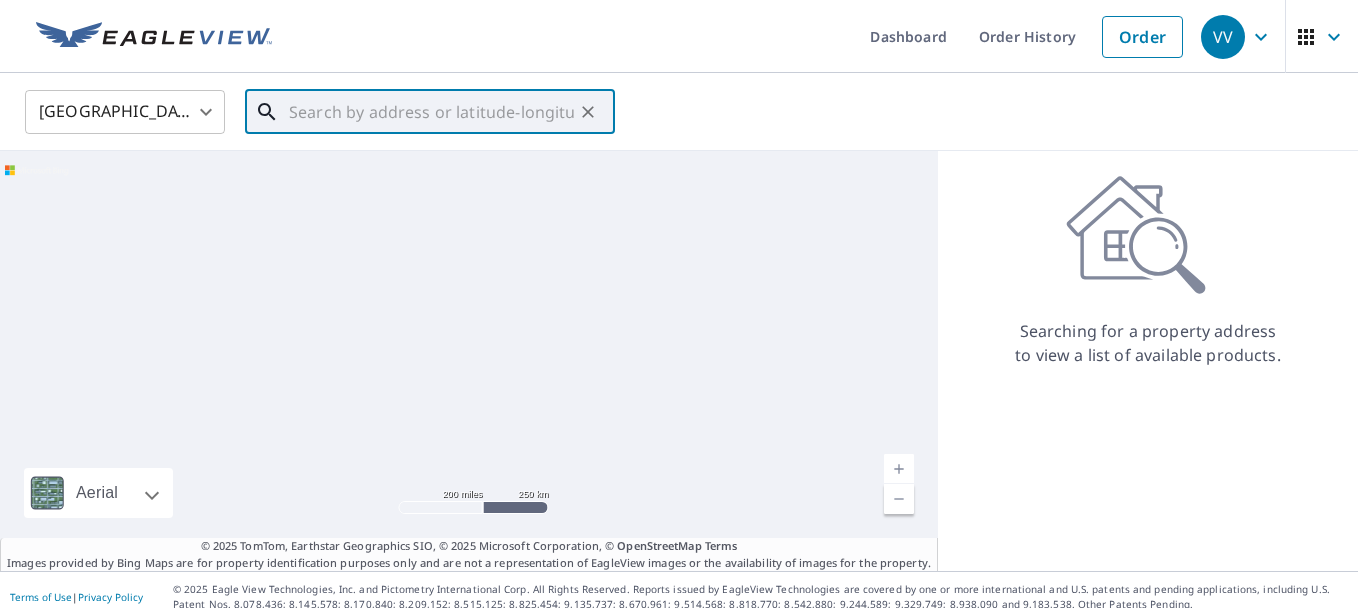 paste on "[STREET_ADDRESS]" 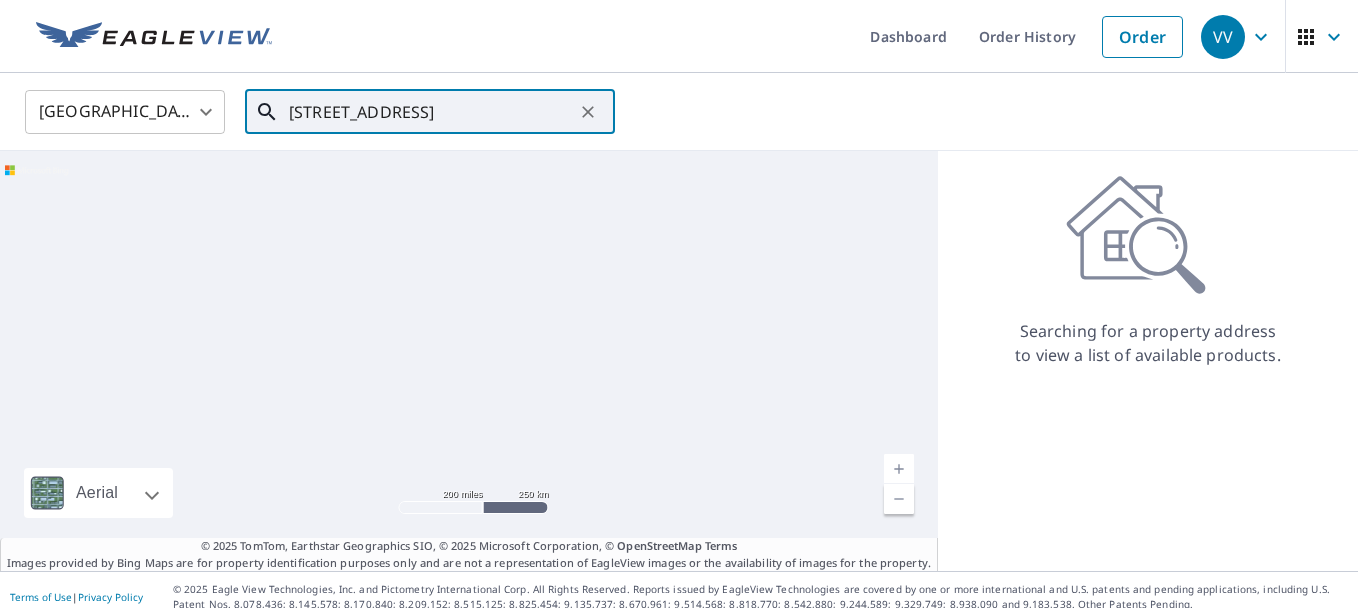 scroll, scrollTop: 0, scrollLeft: 50, axis: horizontal 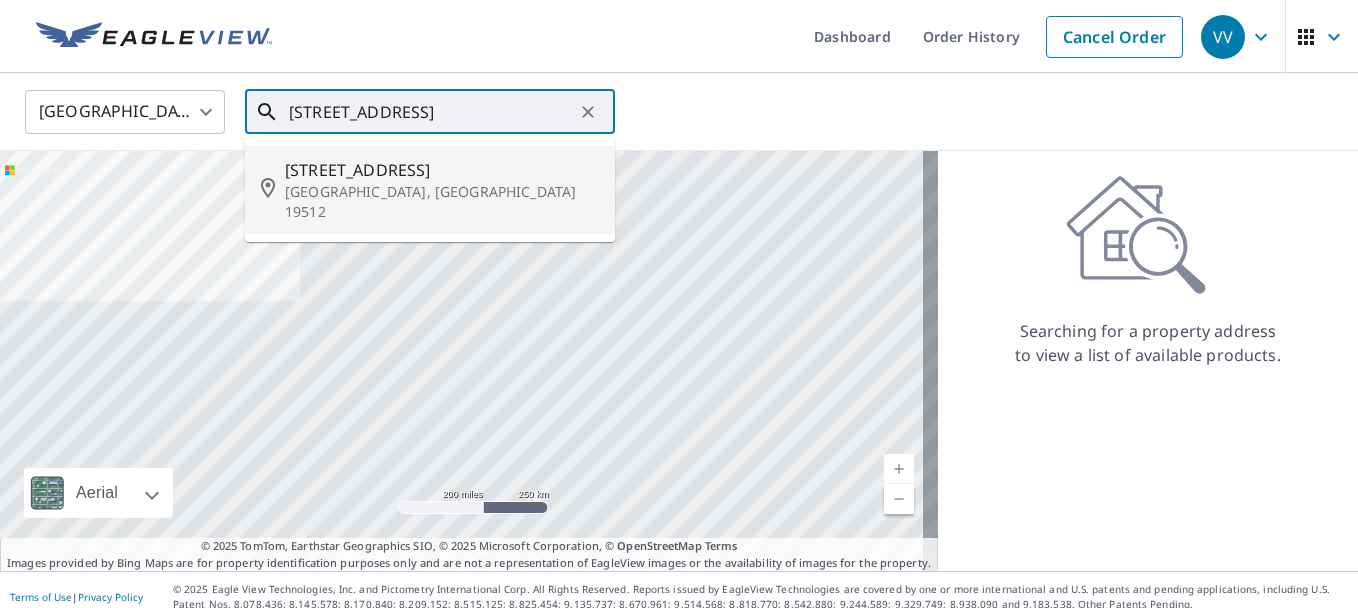 click on "[STREET_ADDRESS]" at bounding box center [431, 112] 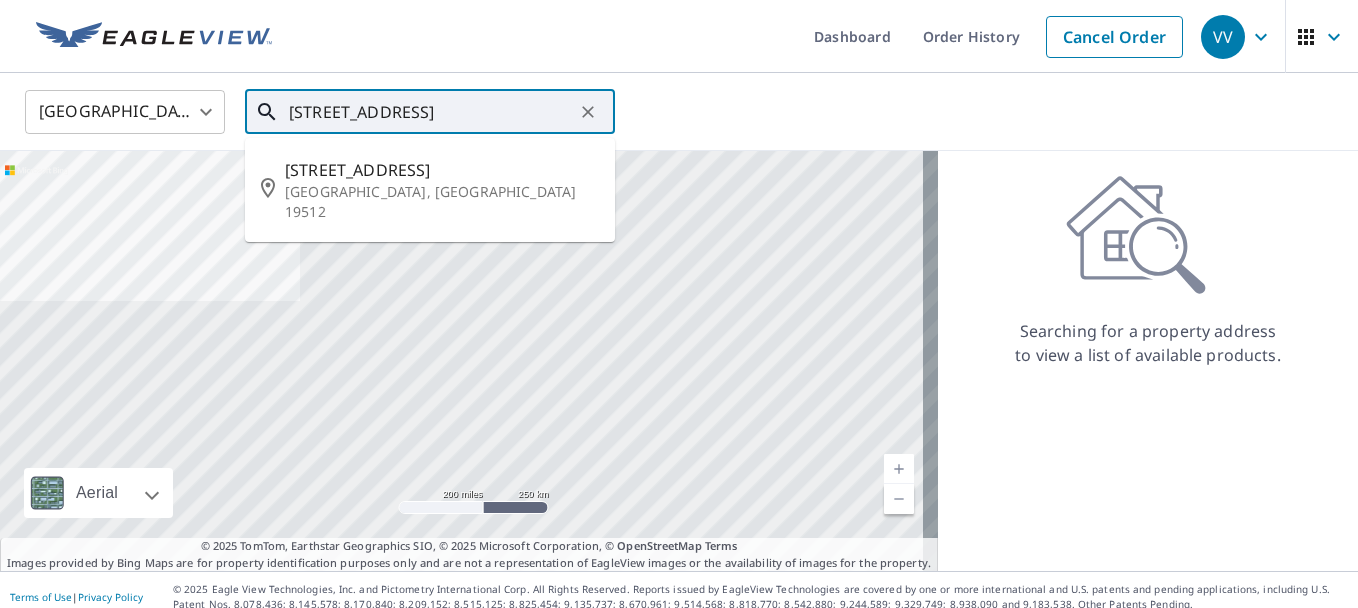 click on "[STREET_ADDRESS]" at bounding box center [431, 112] 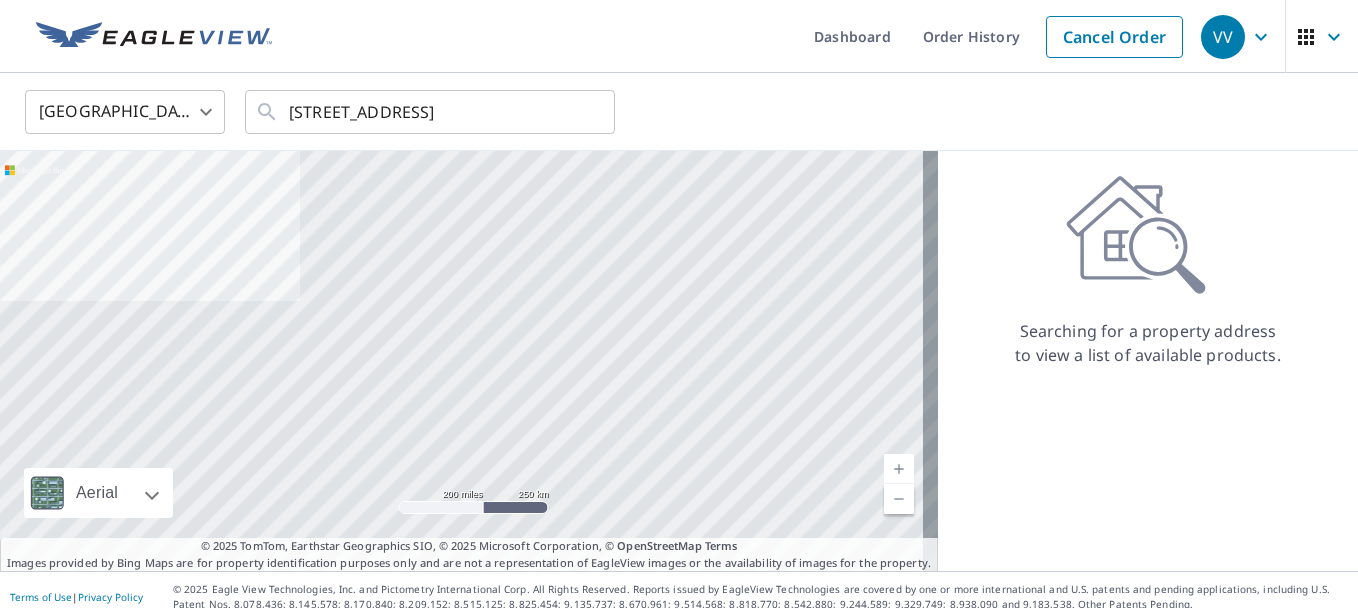 scroll, scrollTop: 0, scrollLeft: 0, axis: both 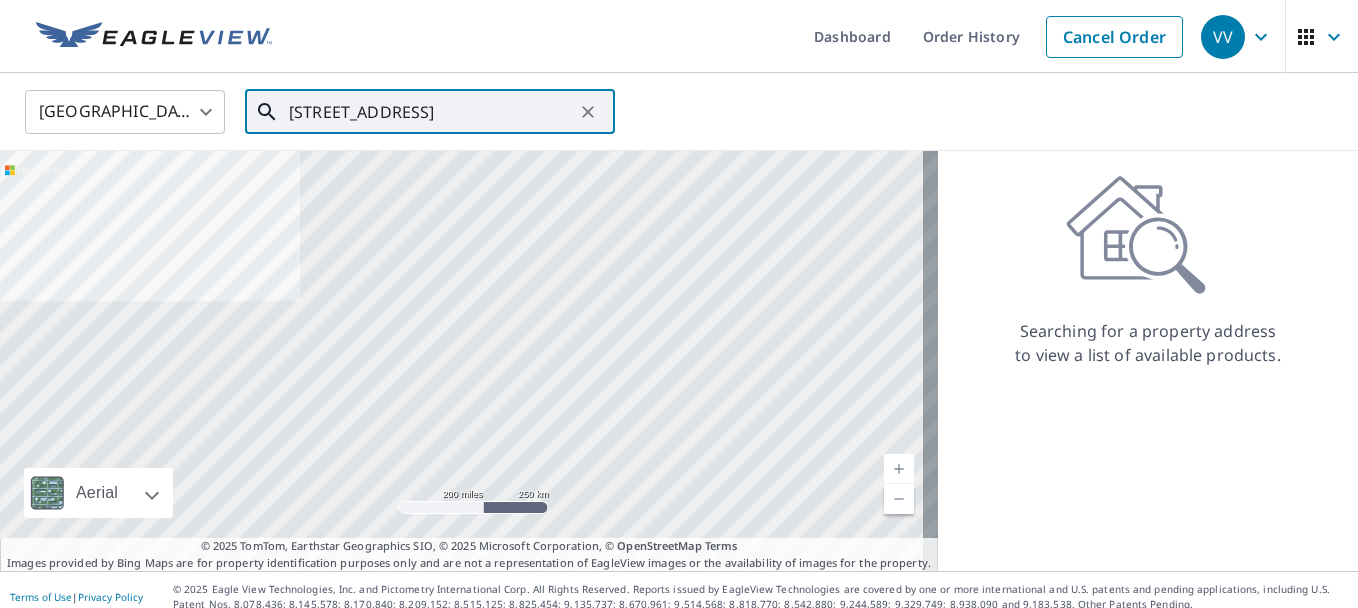 click on "[STREET_ADDRESS]" at bounding box center [431, 112] 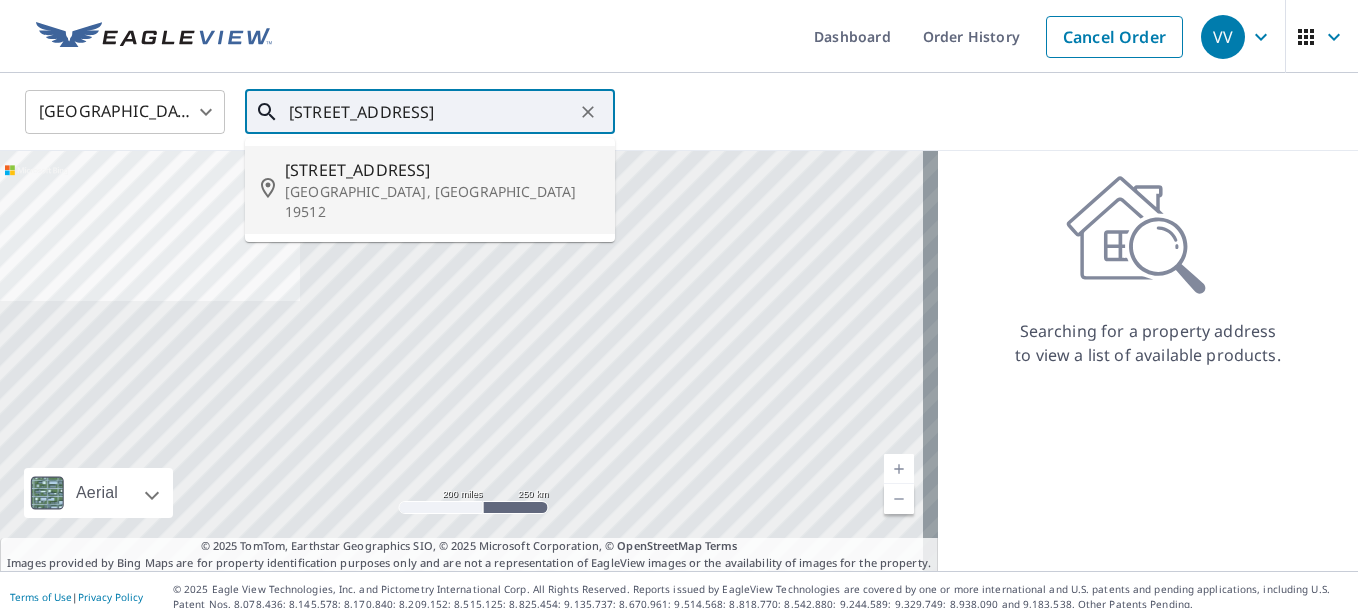 click on "[STREET_ADDRESS]" at bounding box center [442, 170] 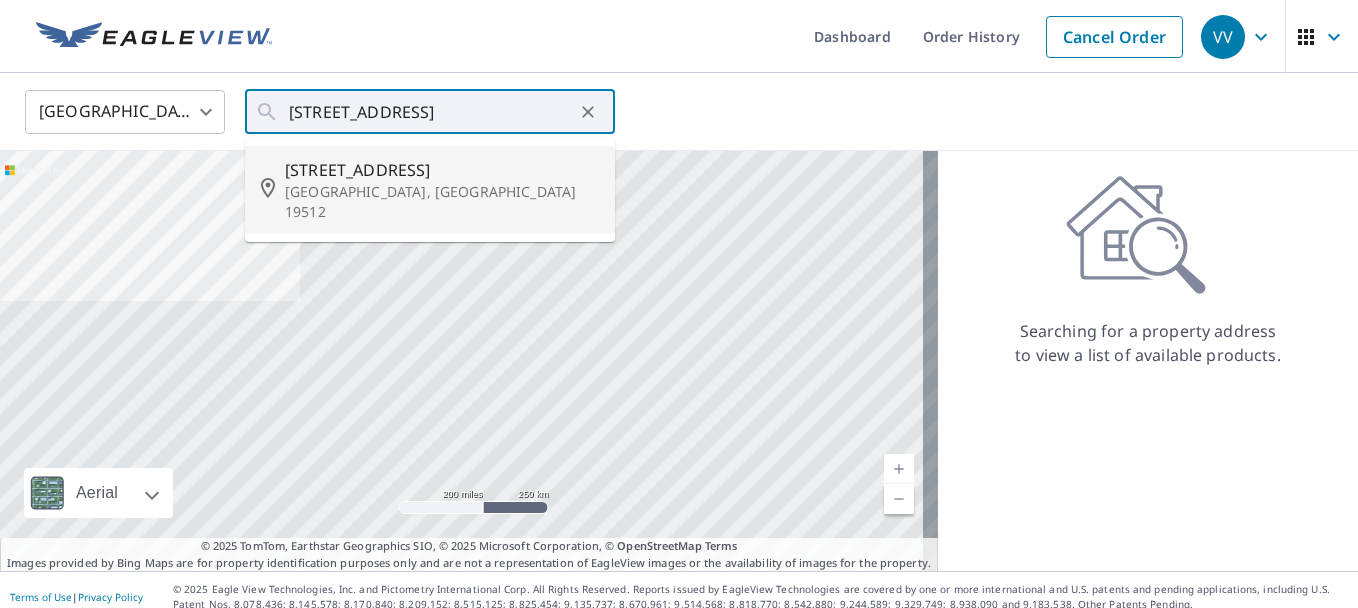 type on "[STREET_ADDRESS]" 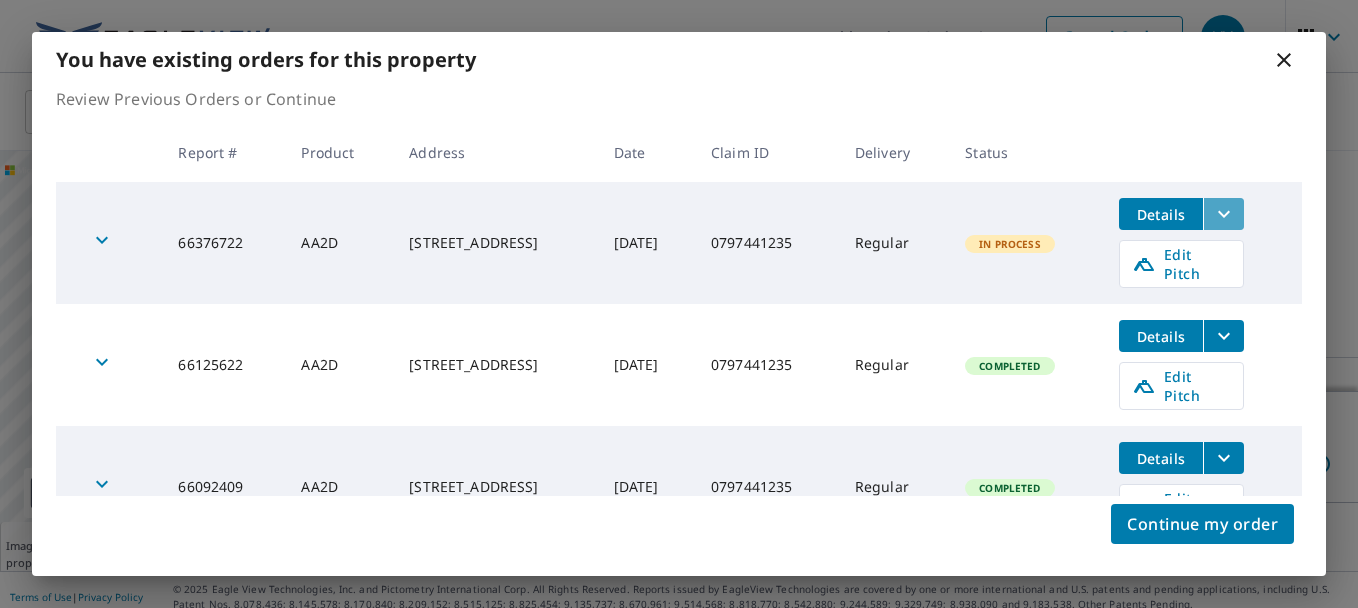 click 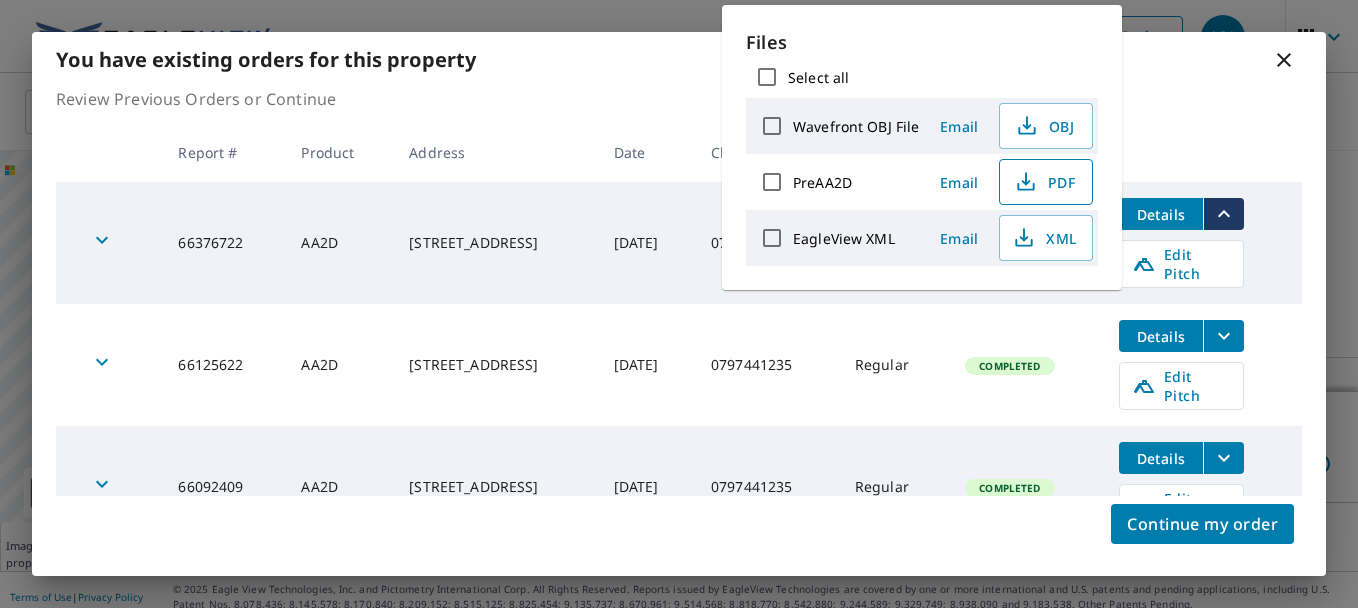 click on "PDF" at bounding box center (1044, 182) 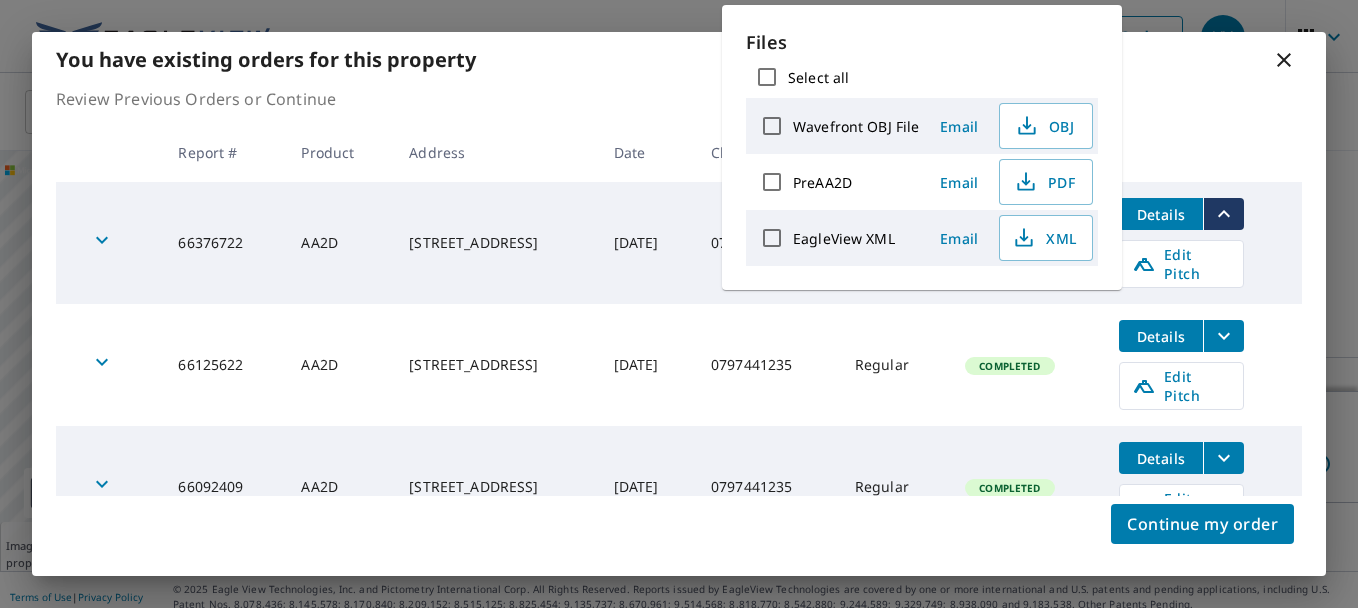 click on "Review Previous Orders or Continue Report # Product Address Date Claim ID Delivery Status 66376722 AA2D [STREET_ADDRESS] [DATE] 0797441235 Regular In Process Details Edit Pitch 66125622 AA2D [STREET_ADDRESS] [DATE] 0797441235 Regular Completed Details Edit Pitch 66092409 AA2D [STREET_ADDRESS] [DATE] 0797441235 Regular Completed Details Edit Pitch 66090426 AA2D [STREET_ADDRESS] [DATE] 0797441235 Regular Completed Details Edit Pitch" at bounding box center (679, 291) 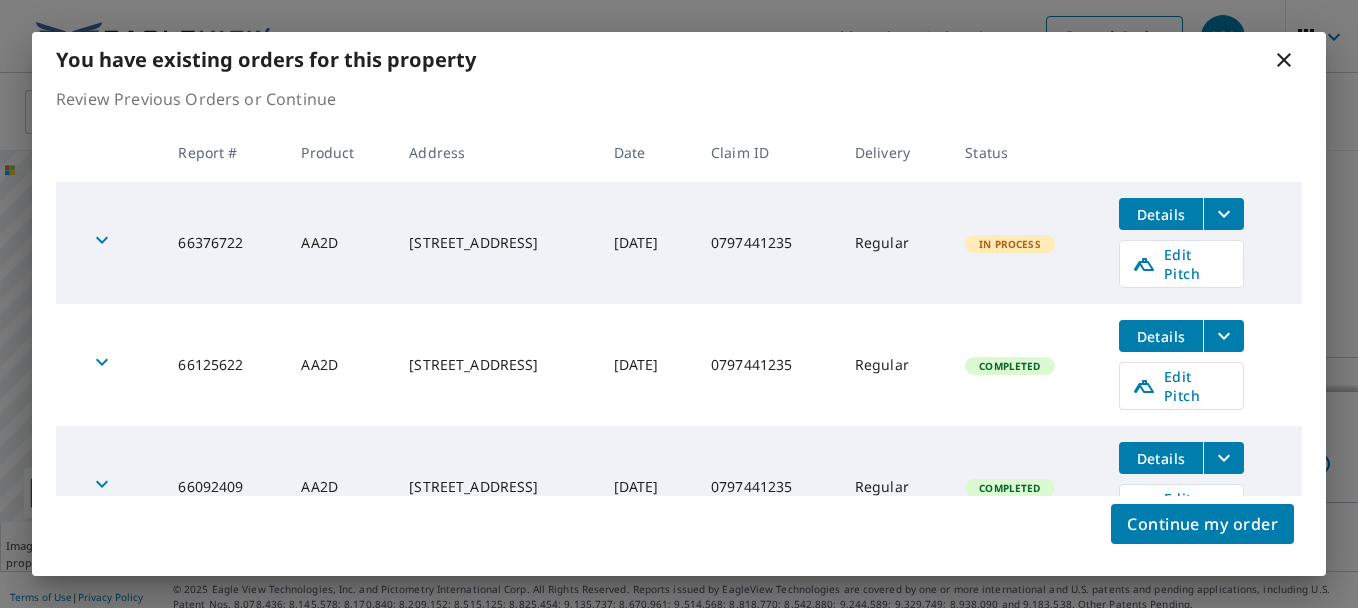 click 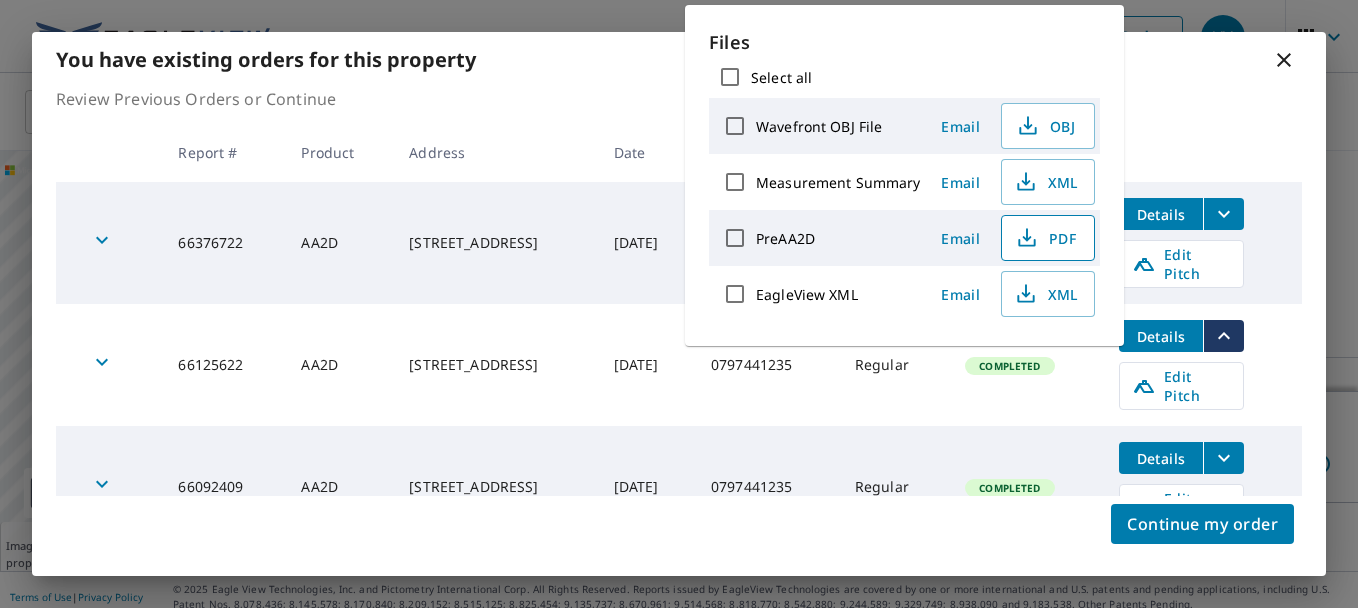 click on "PDF" at bounding box center (1046, 238) 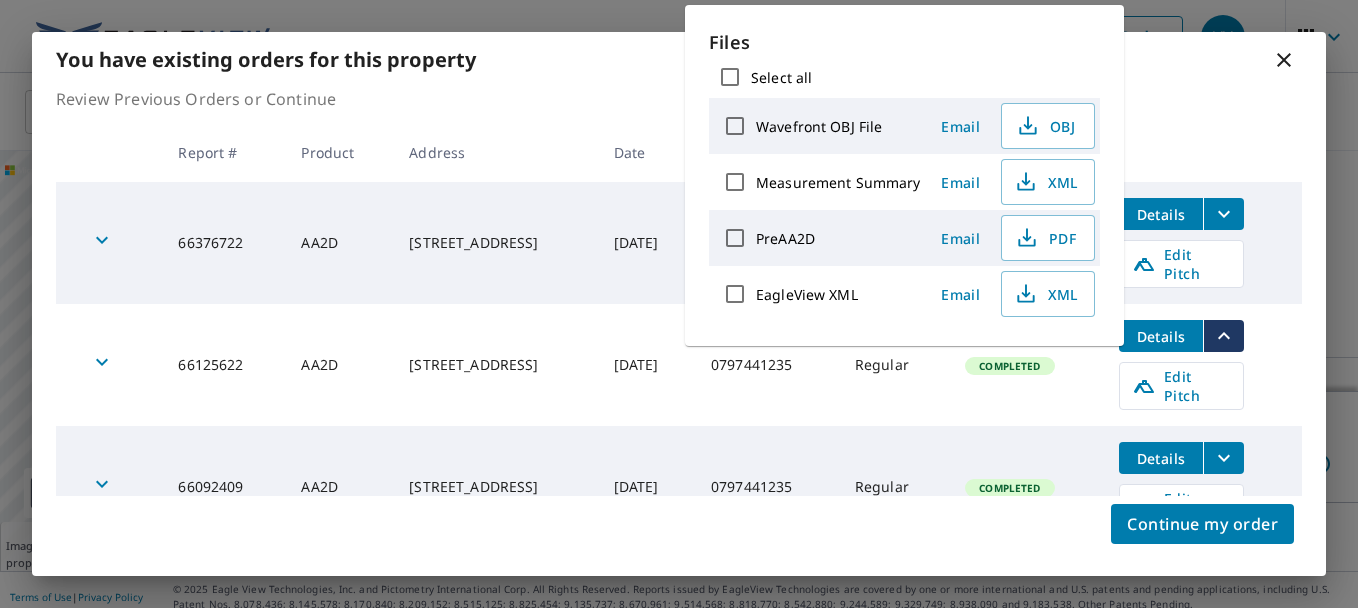 click on "Review Previous Orders or Continue" at bounding box center [679, 99] 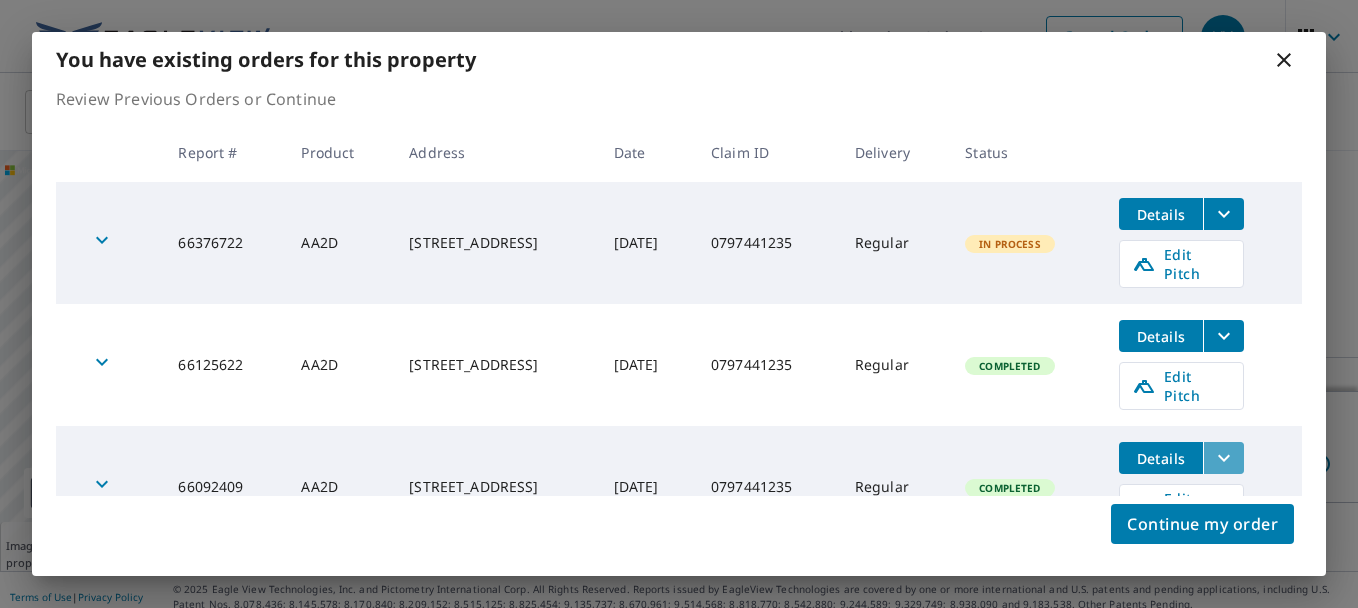 click at bounding box center (1223, 458) 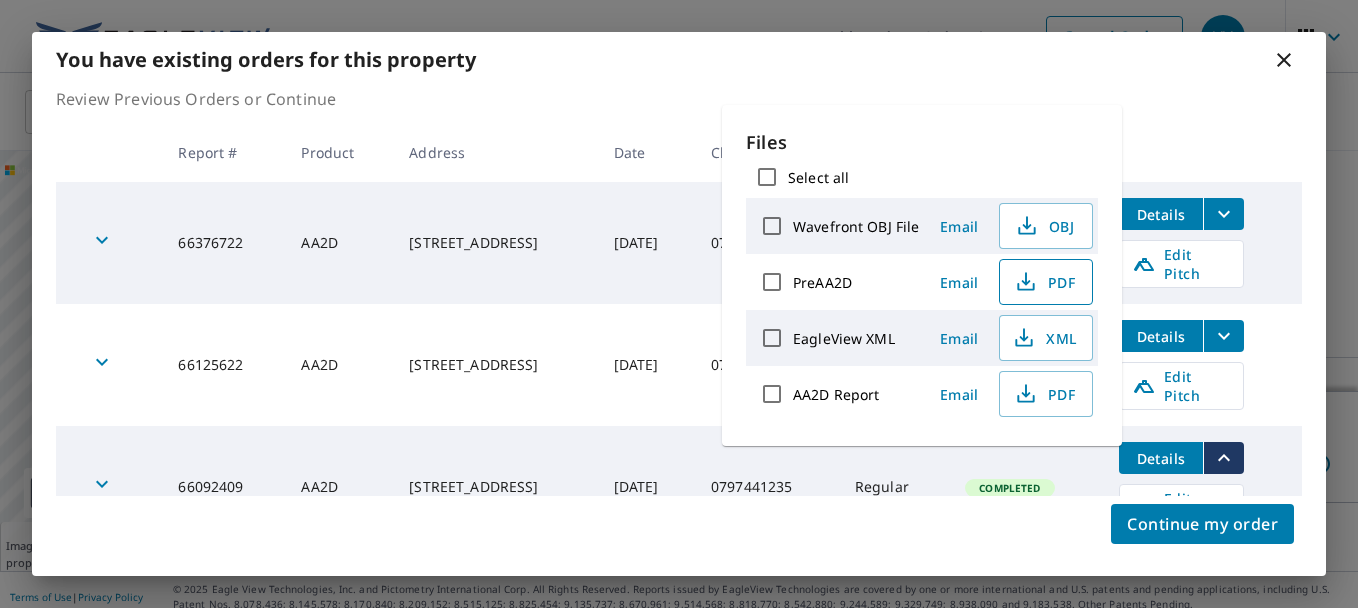 click on "PDF" at bounding box center [1044, 282] 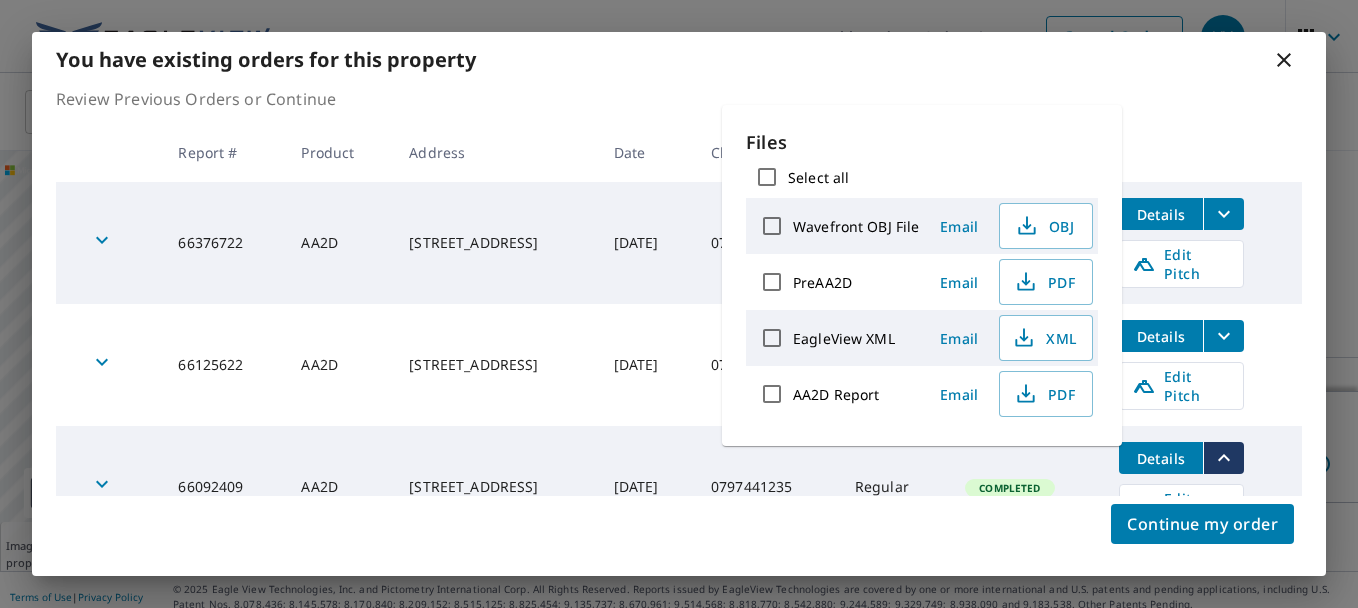 click on "You have existing orders for this property" at bounding box center (679, 59) 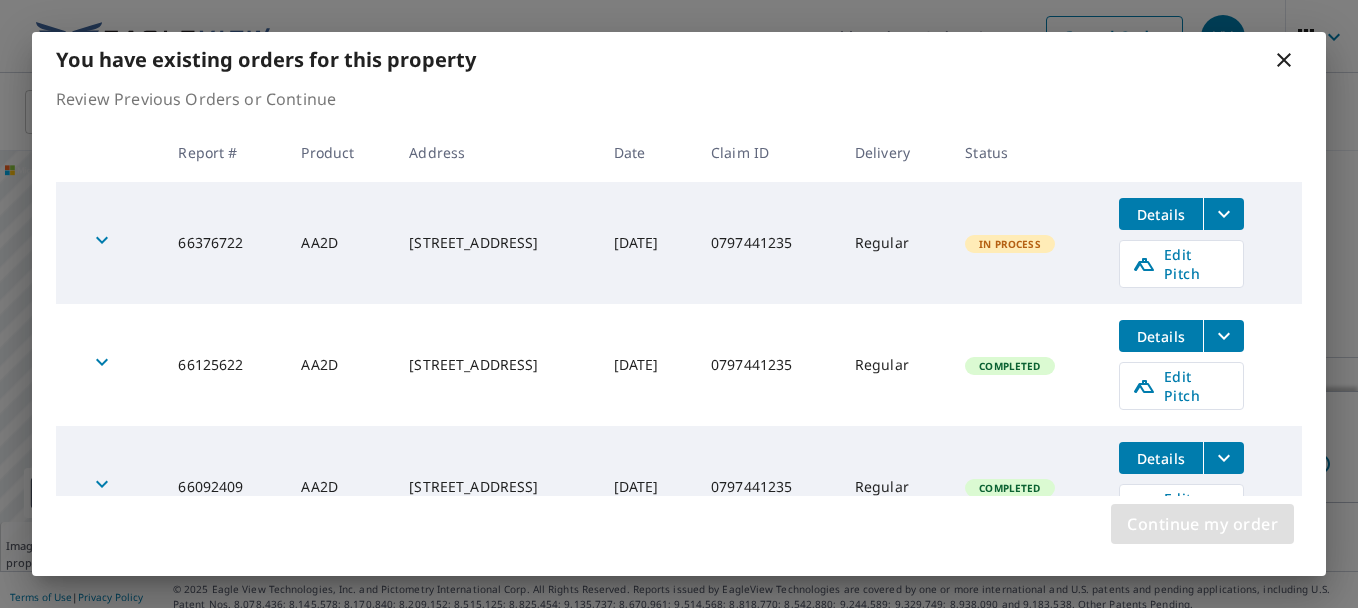 click on "Continue my order" at bounding box center (1202, 524) 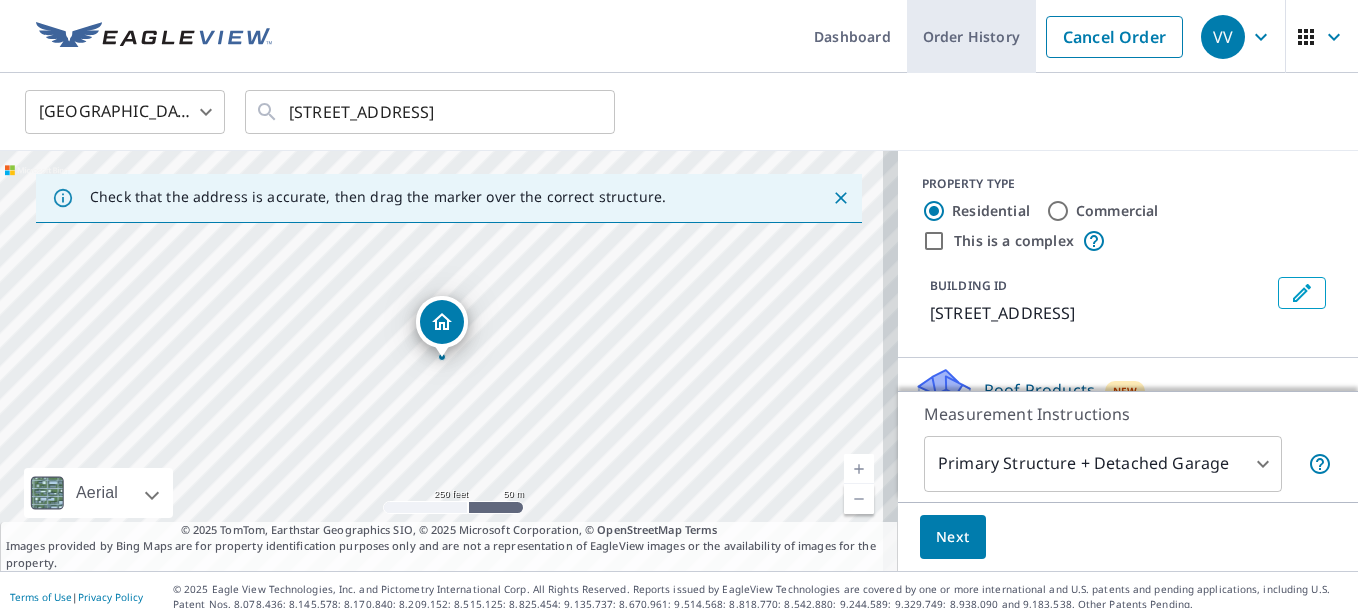 scroll, scrollTop: 14, scrollLeft: 0, axis: vertical 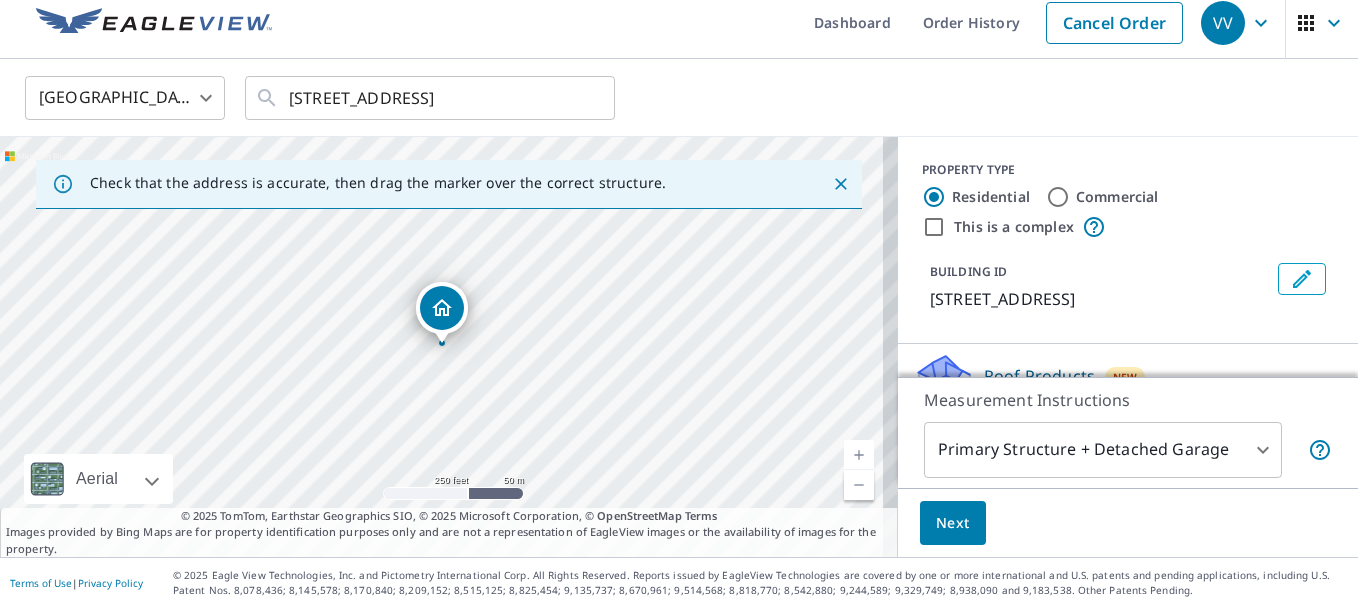 click on "VV VV
Dashboard Order History Cancel Order VV United States [GEOGRAPHIC_DATA] ​ [STREET_ADDRESS] ​ Check that the address is accurate, then drag the marker over the correct structure. [STREET_ADDRESS] A standard road map Aerial A detailed look from above Labels Labels 250 feet 50 m © 2025 TomTom, © Vexcel Imaging, © 2025 Microsoft Corporation,  © OpenStreetMap Terms © 2025 TomTom, Earthstar Geographics SIO, © 2025 Microsoft Corporation, ©   OpenStreetMap   Terms Images provided by Bing Maps are for property identification purposes only and are not a representation of EagleView images or the availability of images for the property. PROPERTY TYPE Residential Commercial This is a complex BUILDING ID [STREET_ADDRESS] Roof Products New ClaimsReady™ Bid Perfect™ Solar Products New TrueDesign for Sales TrueDesign for Planning Walls Products New Walls, Windows & Doors Measurement Instructions Primary Structure + Detached Garage 1 ​ Next  |" at bounding box center (679, 304) 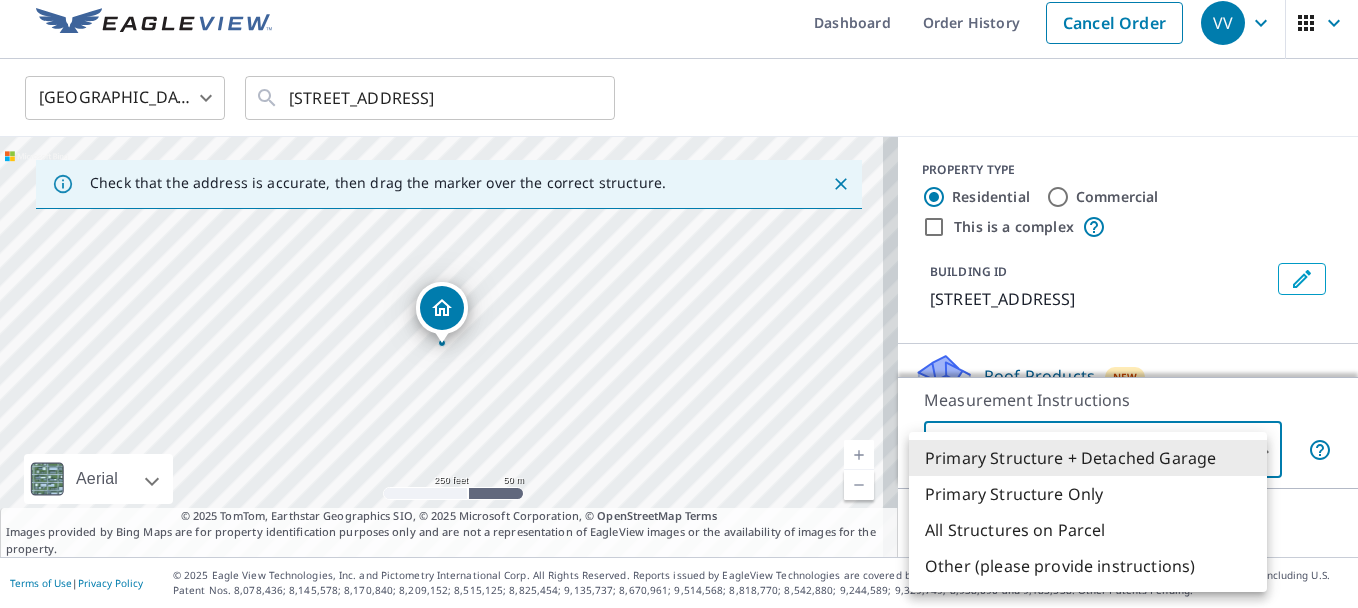 type 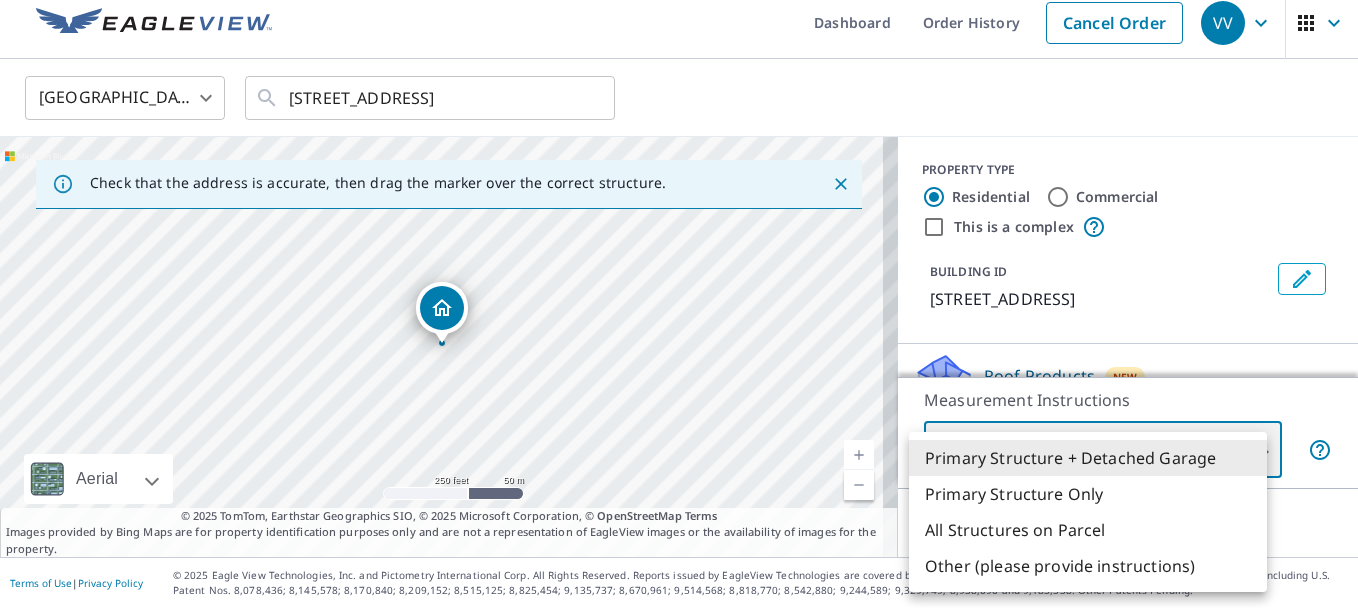 type on "2" 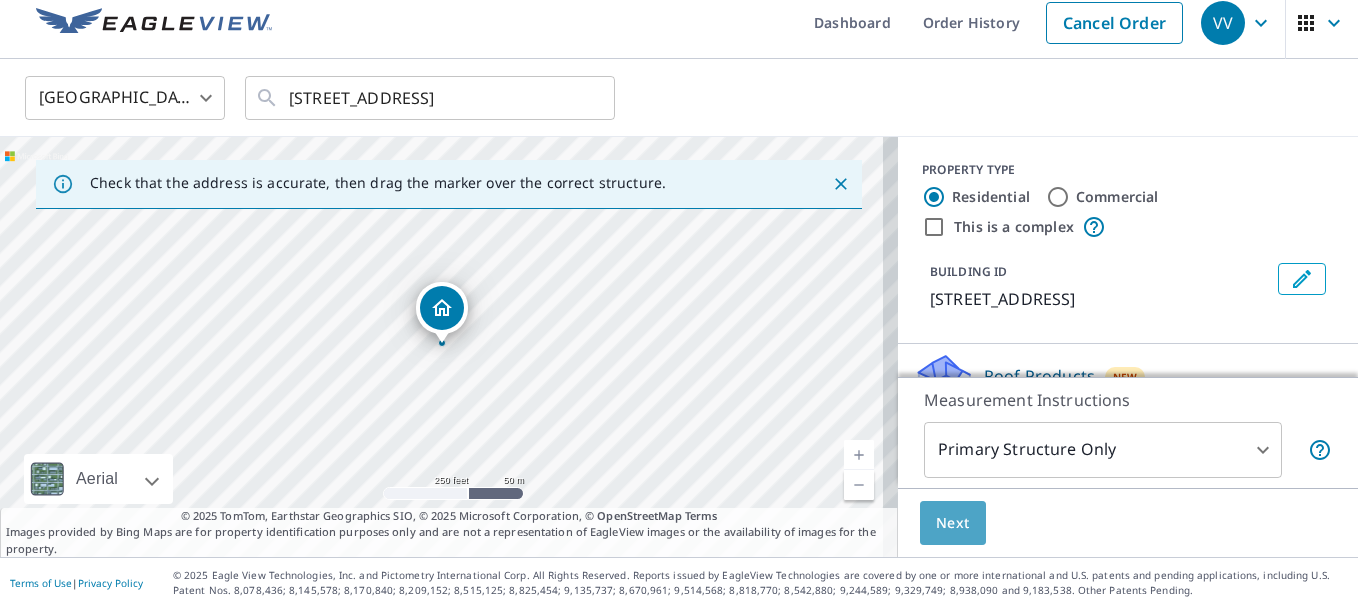 click on "Next" at bounding box center [953, 523] 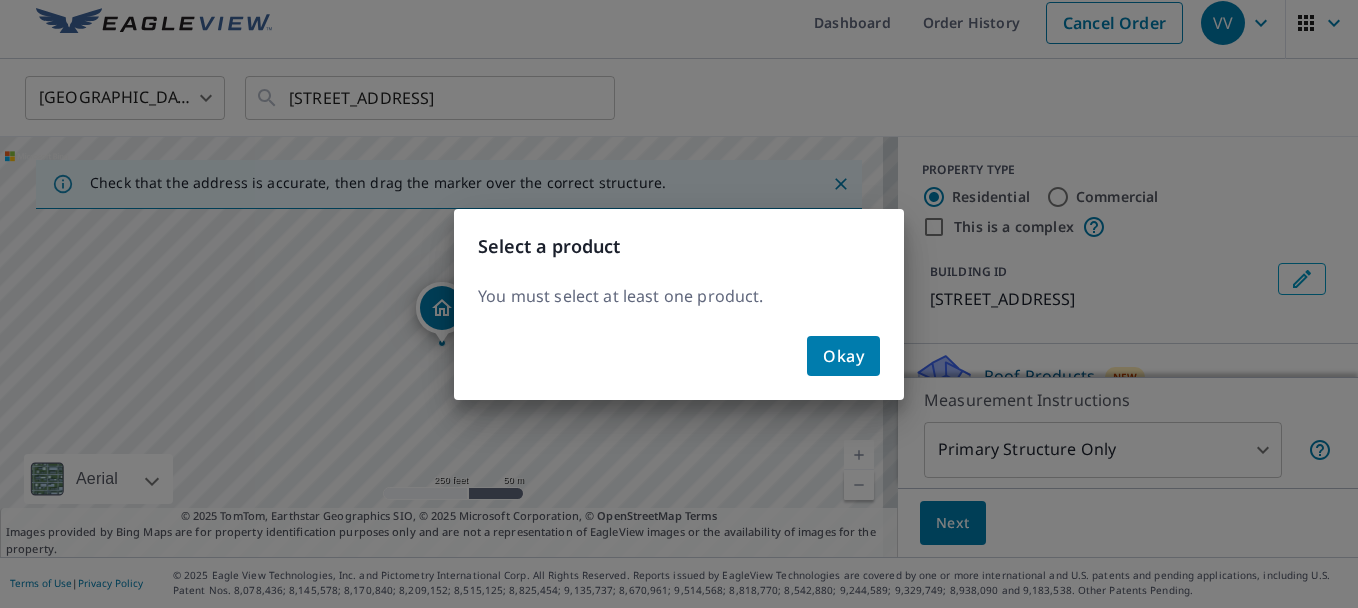 click on "Okay" 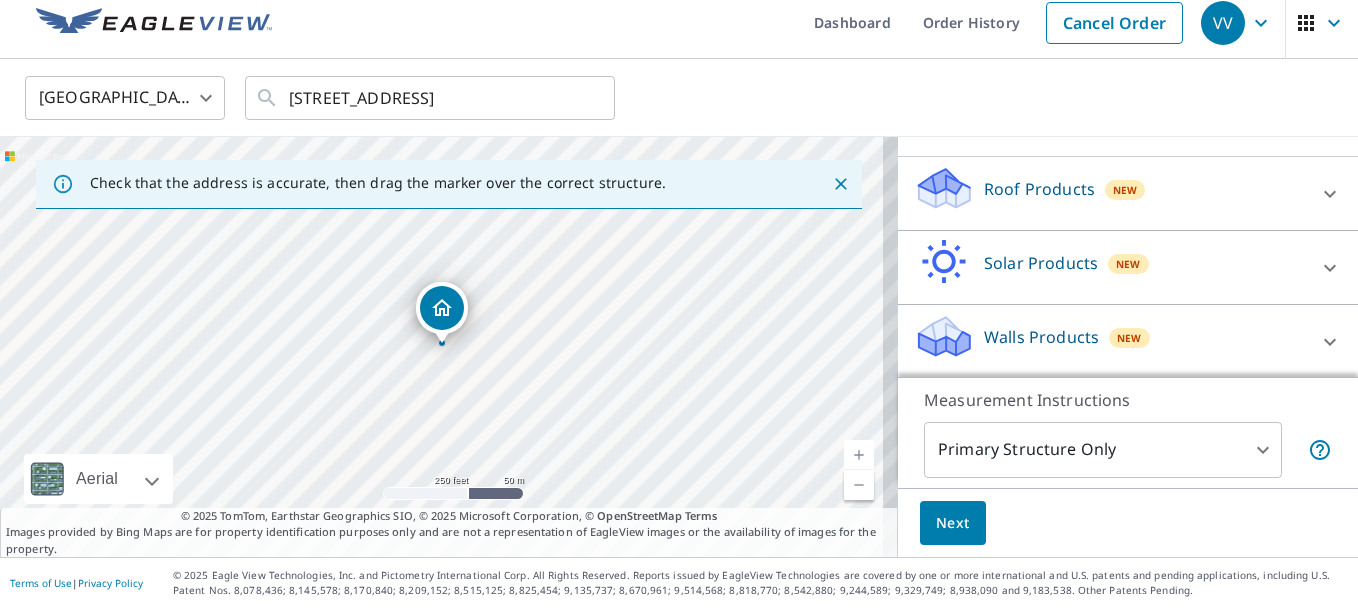 scroll, scrollTop: 189, scrollLeft: 0, axis: vertical 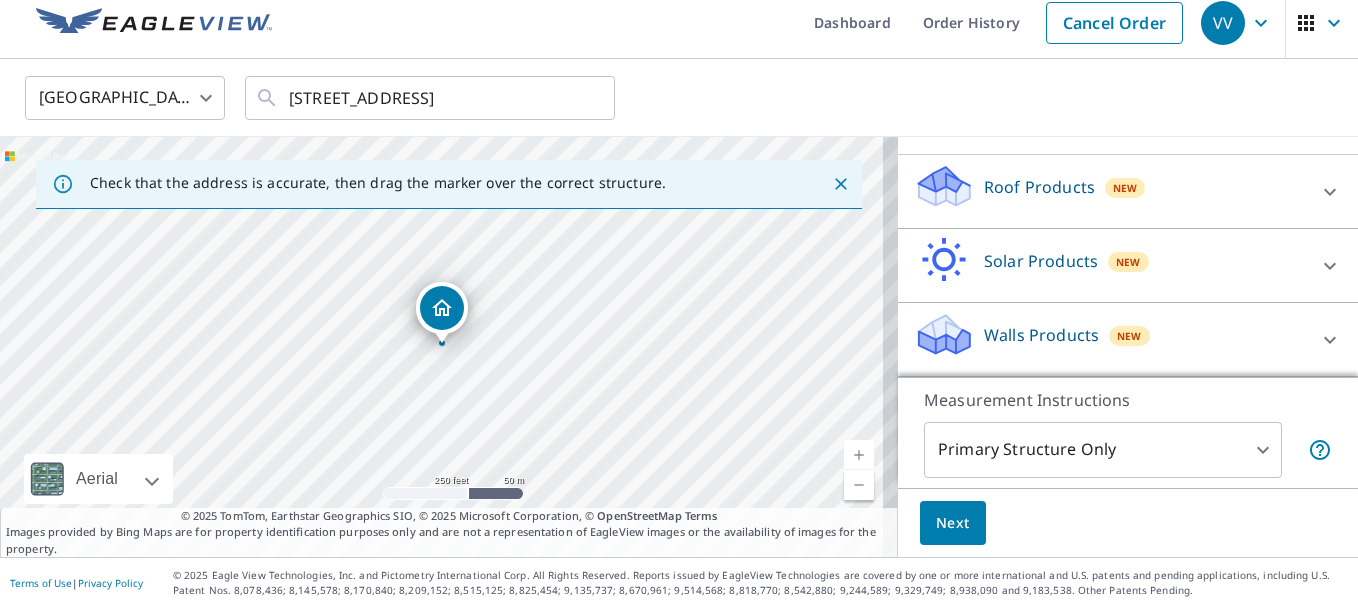 click on "Roof Products New" at bounding box center [1110, 191] 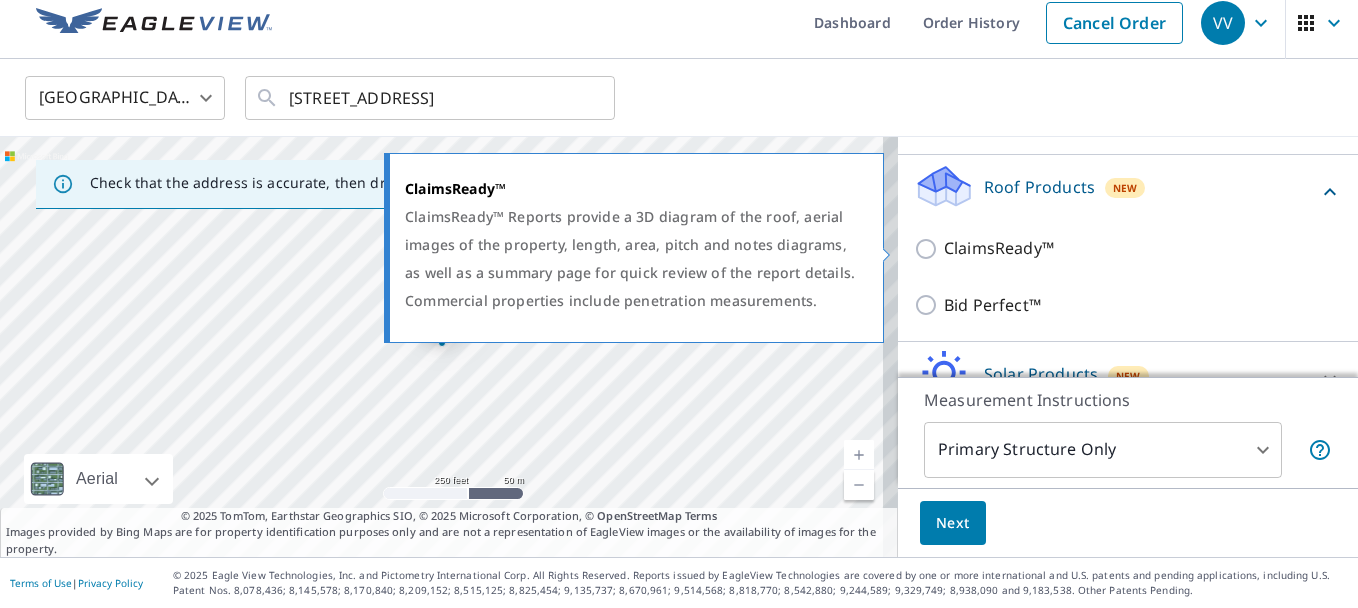 click on "ClaimsReady™" at bounding box center [1143, 248] 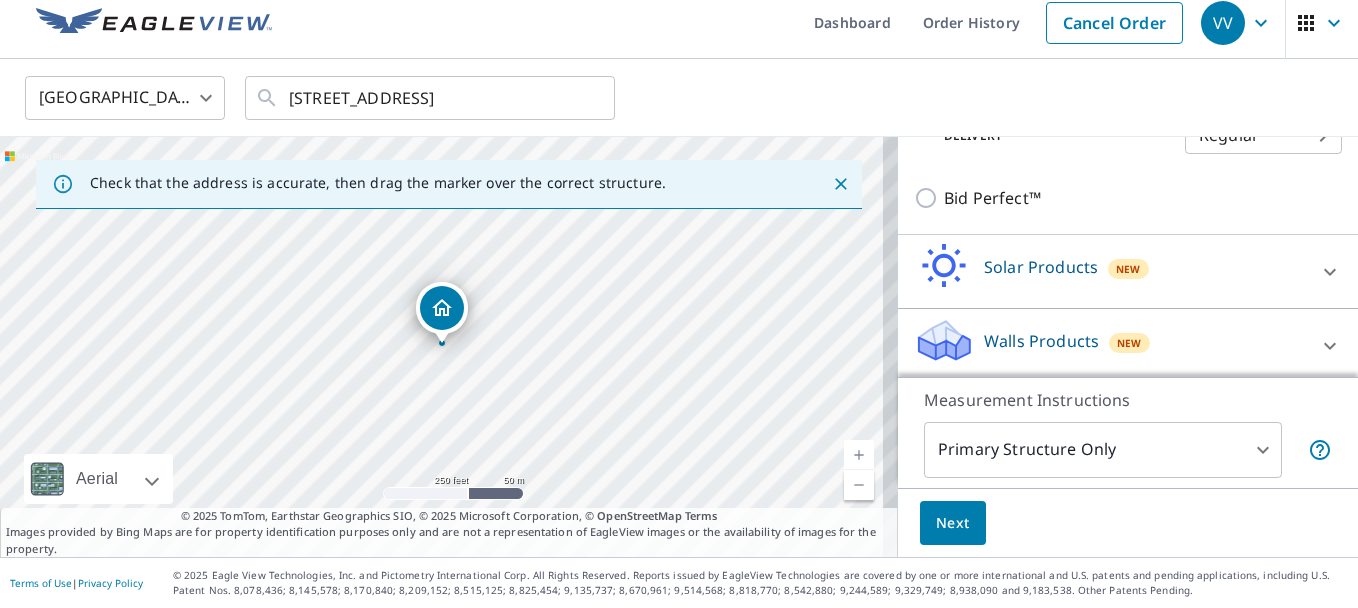 scroll, scrollTop: 367, scrollLeft: 0, axis: vertical 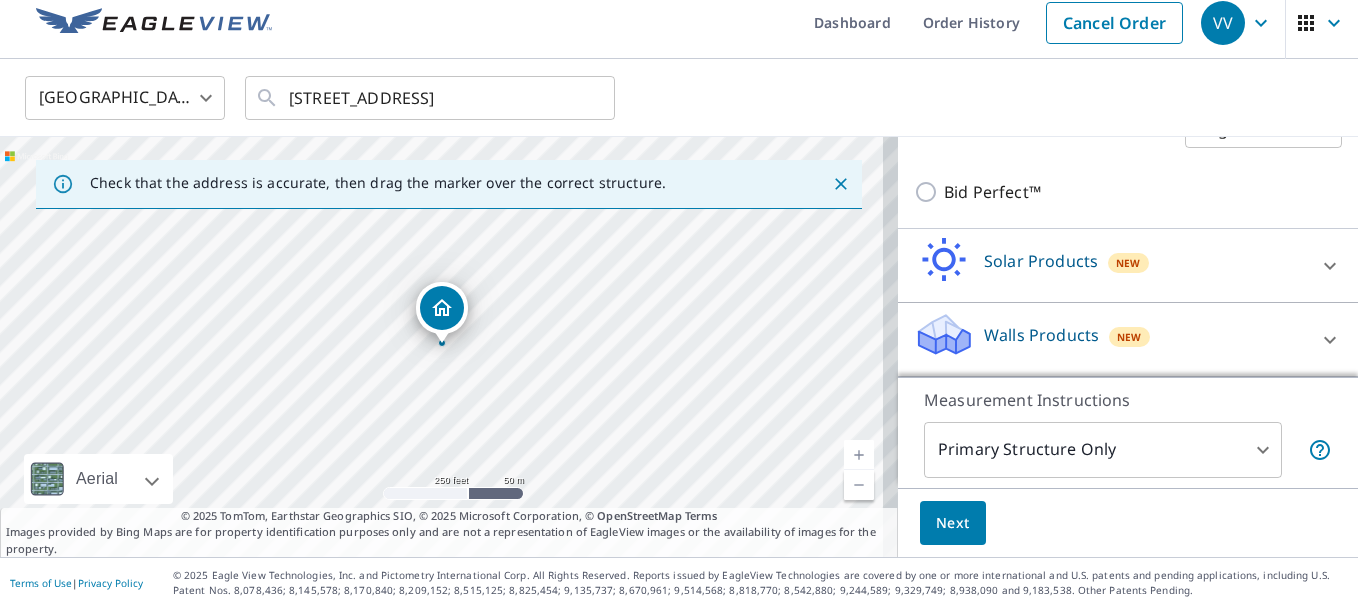 click on "Next" at bounding box center (953, 523) 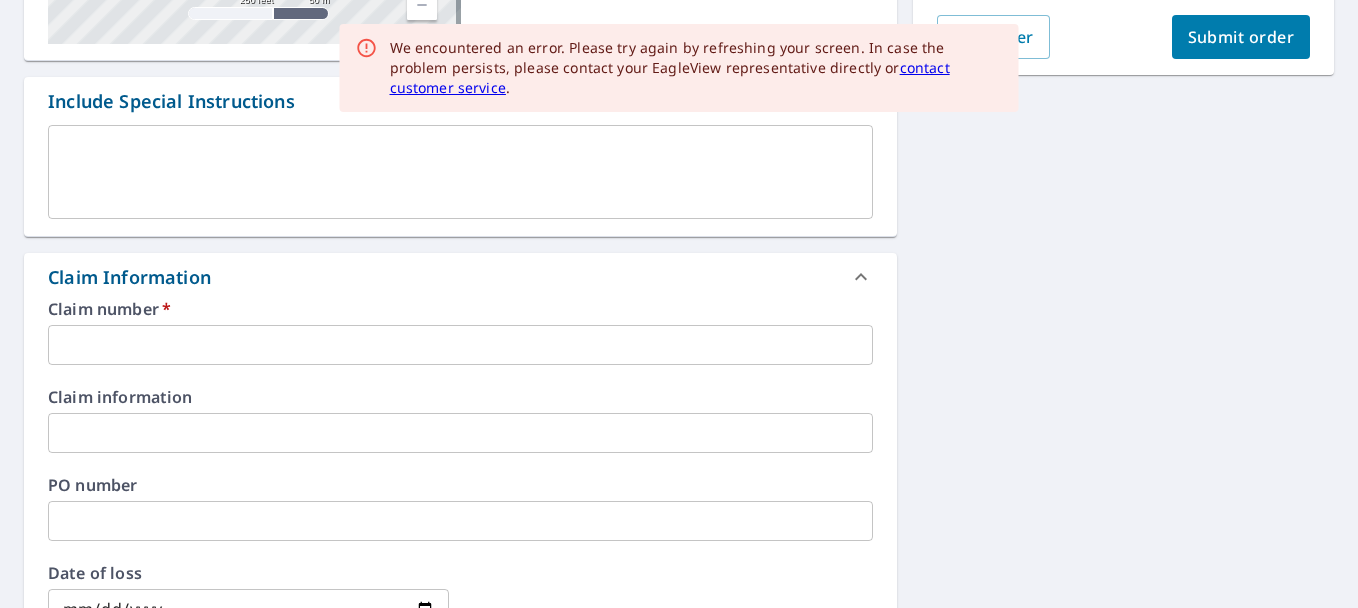 scroll, scrollTop: 214, scrollLeft: 0, axis: vertical 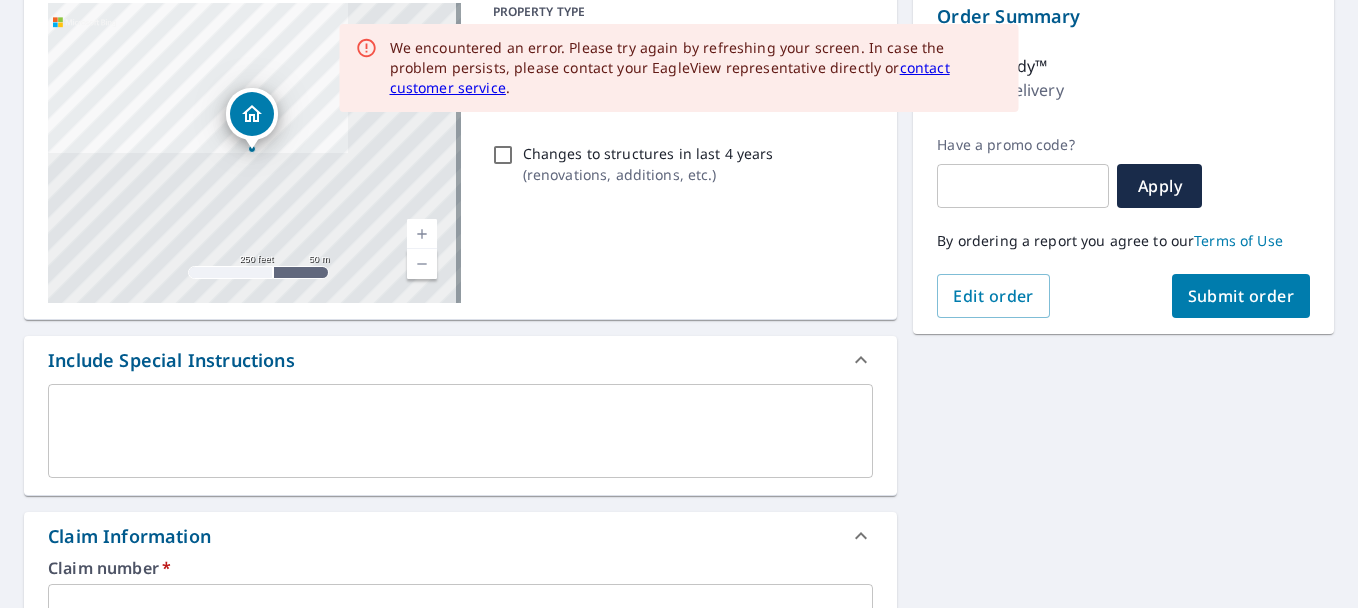 click at bounding box center [460, 431] 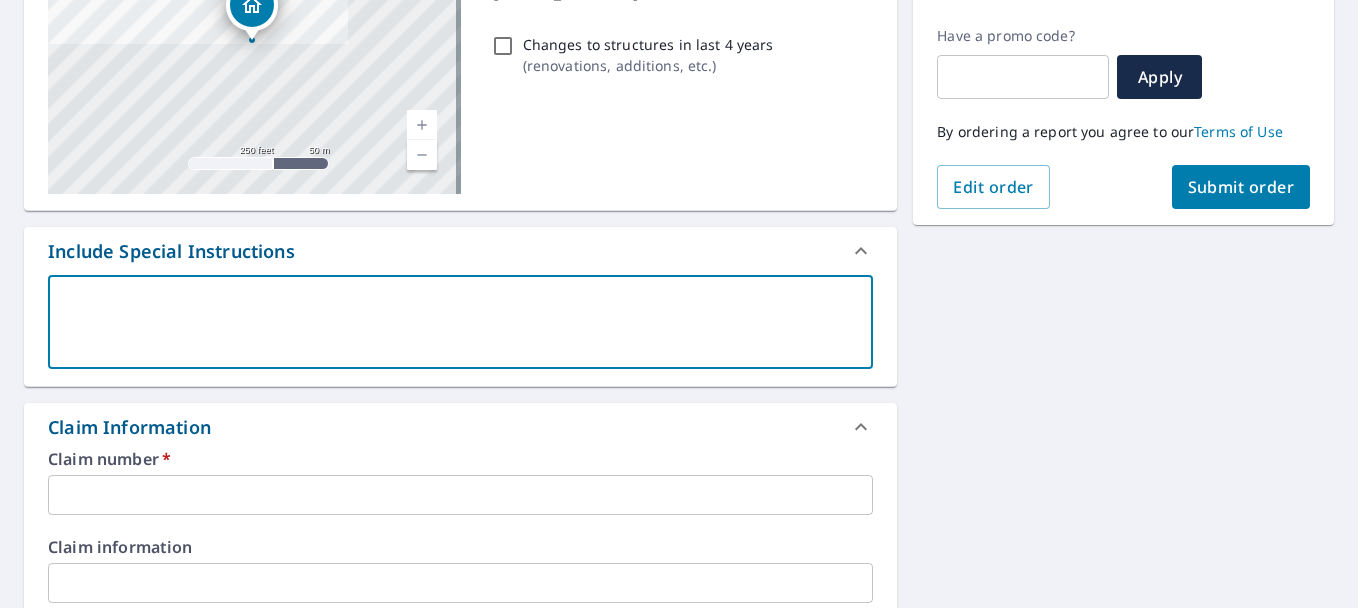 scroll, scrollTop: 414, scrollLeft: 0, axis: vertical 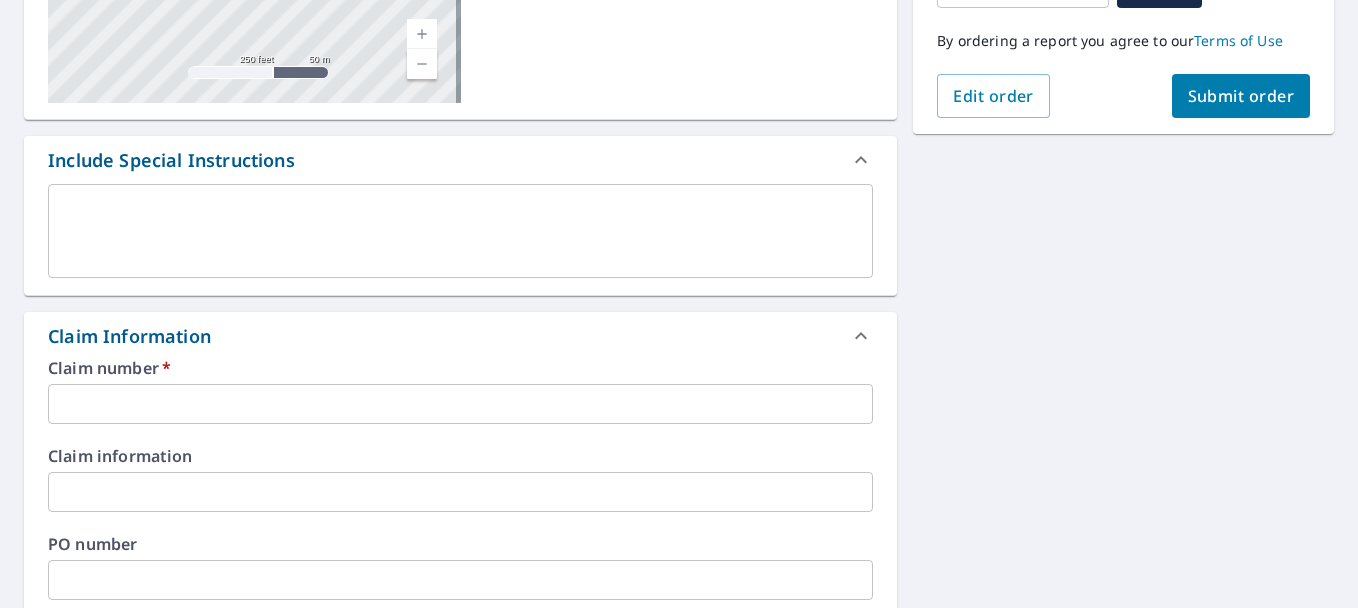 click on "Claim number   * ​" at bounding box center [460, 392] 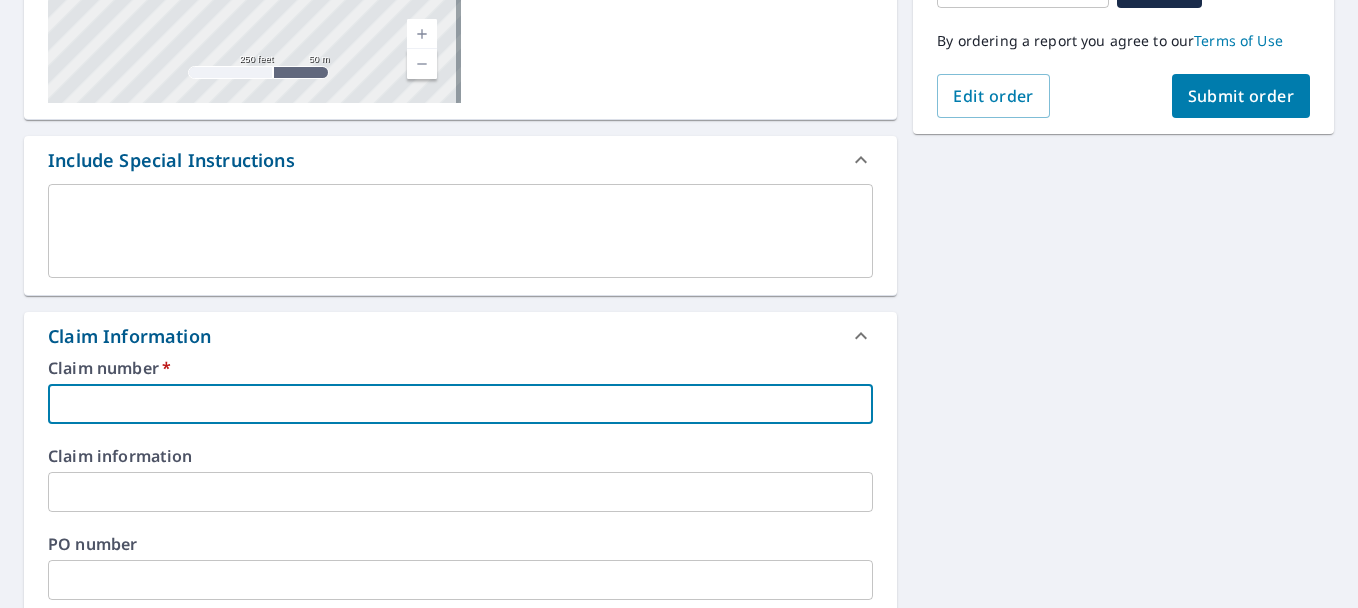 click at bounding box center [460, 404] 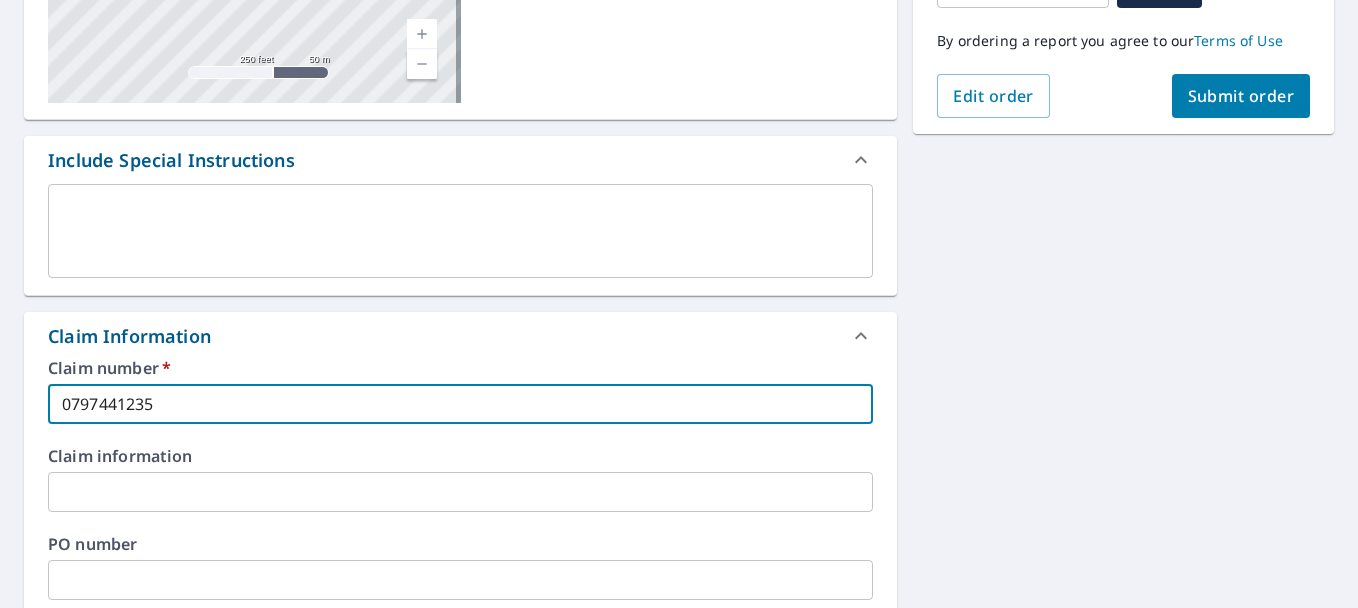 type on "0797441235" 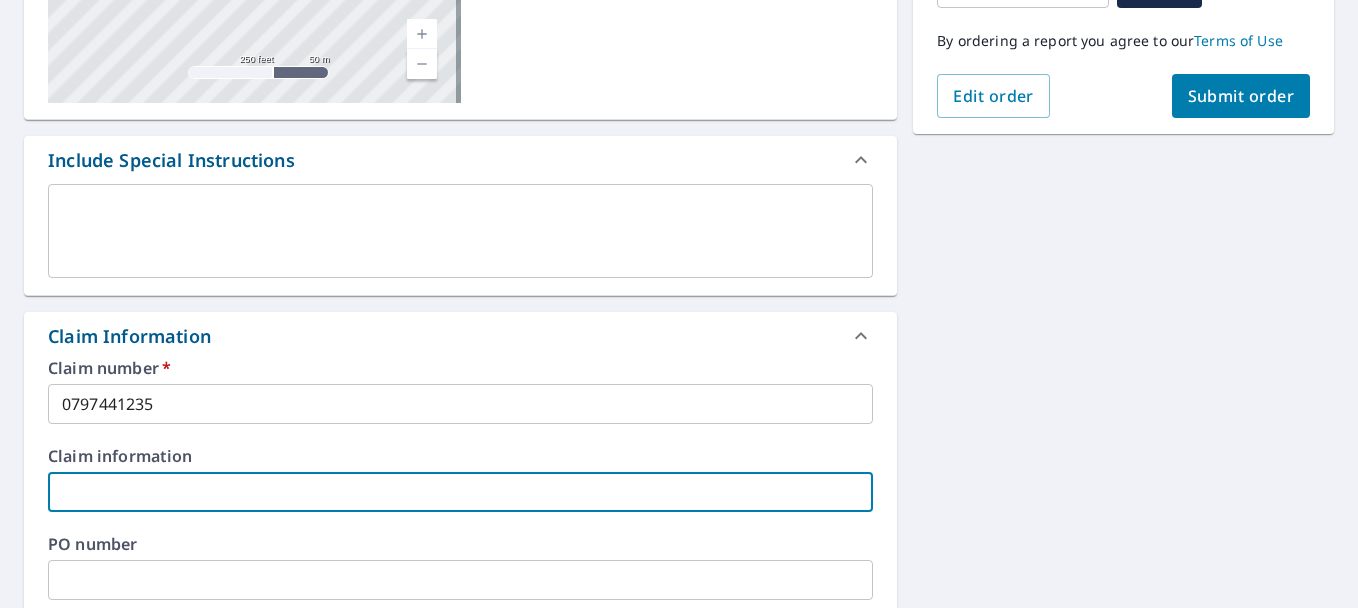 click at bounding box center (460, 492) 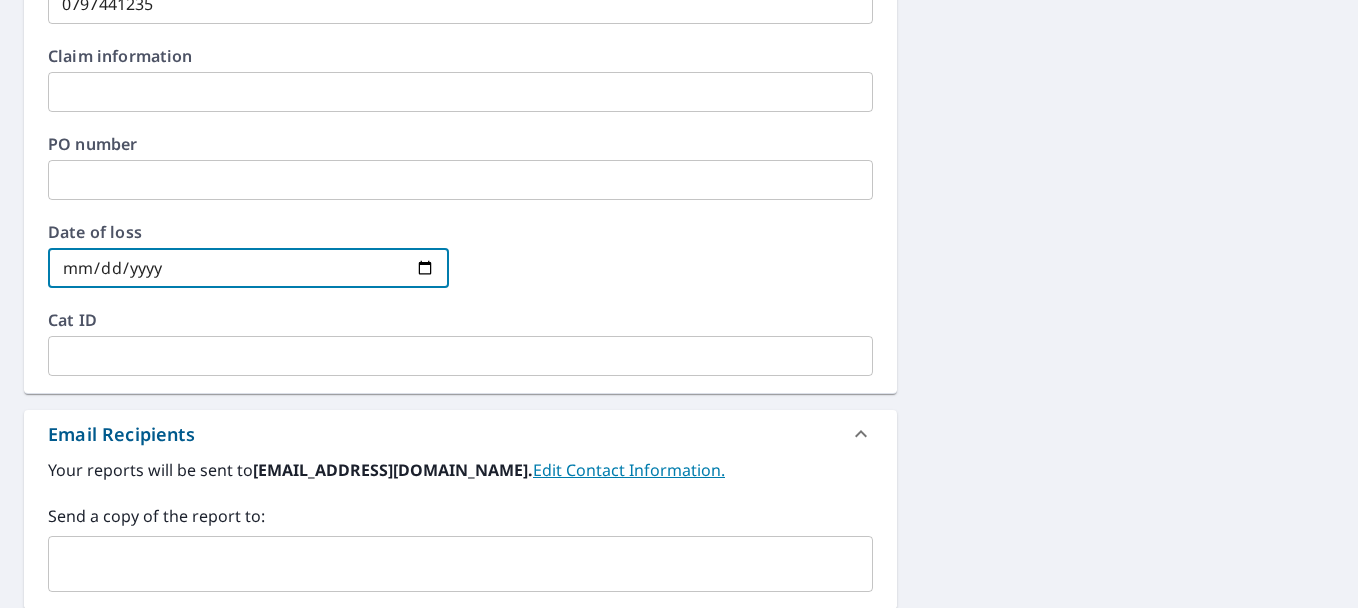 click at bounding box center [248, 268] 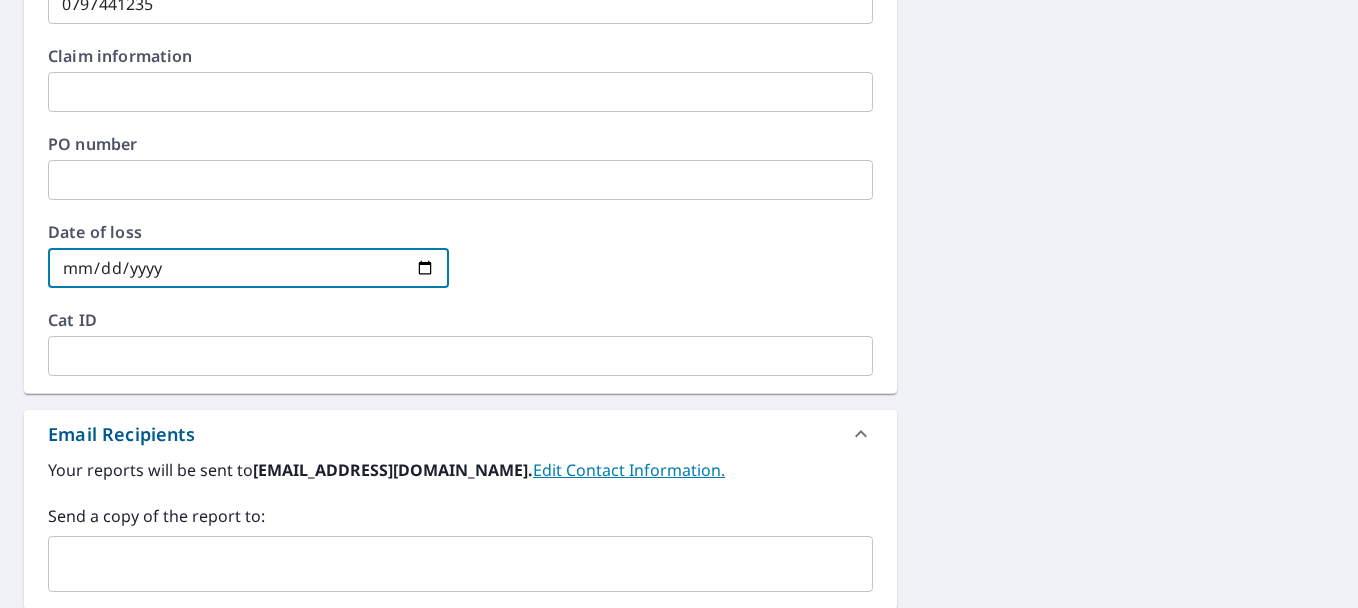 click at bounding box center (248, 268) 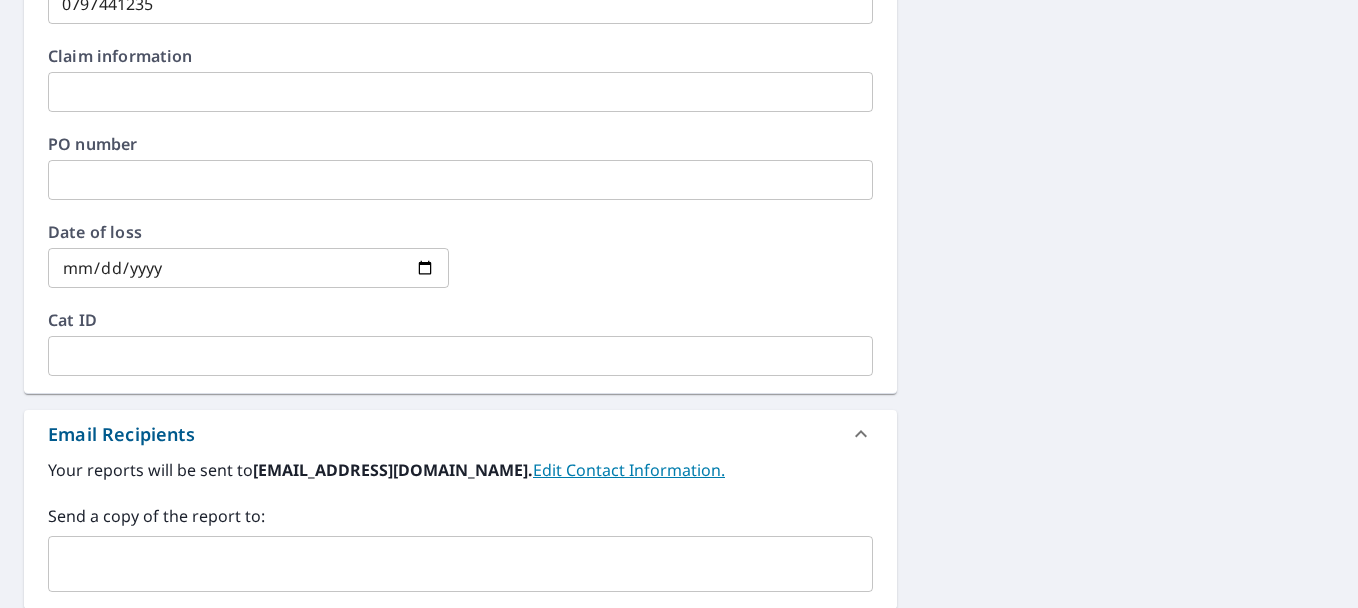 click at bounding box center (673, 268) 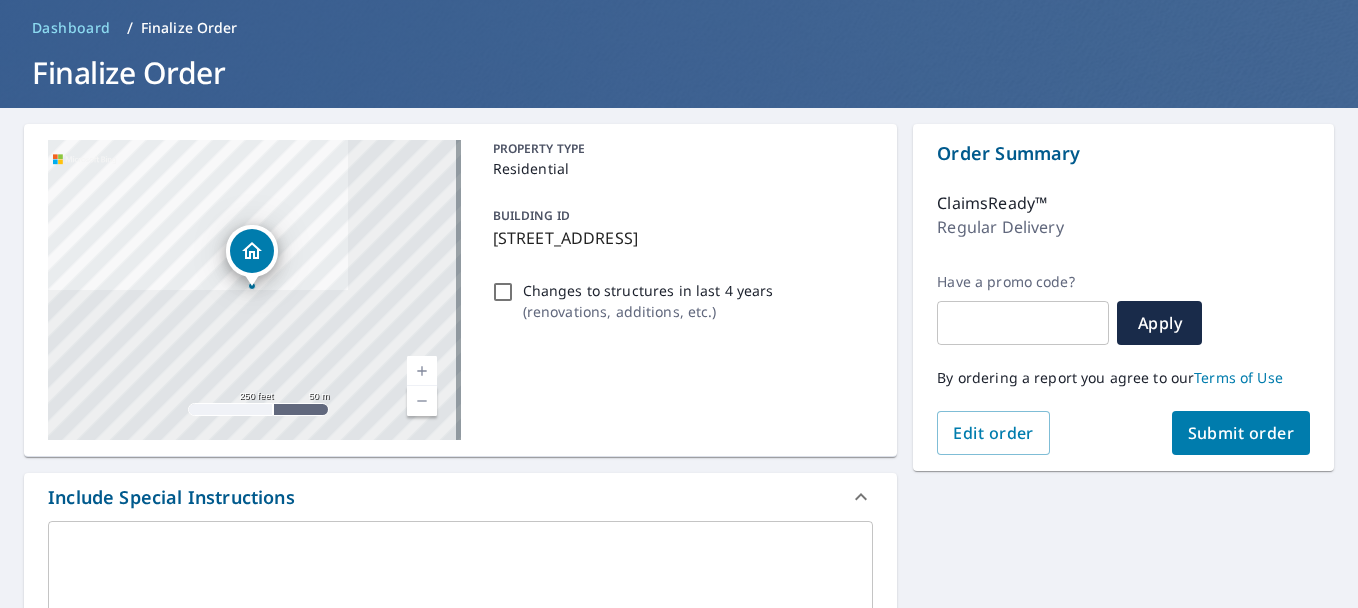 scroll, scrollTop: 0, scrollLeft: 0, axis: both 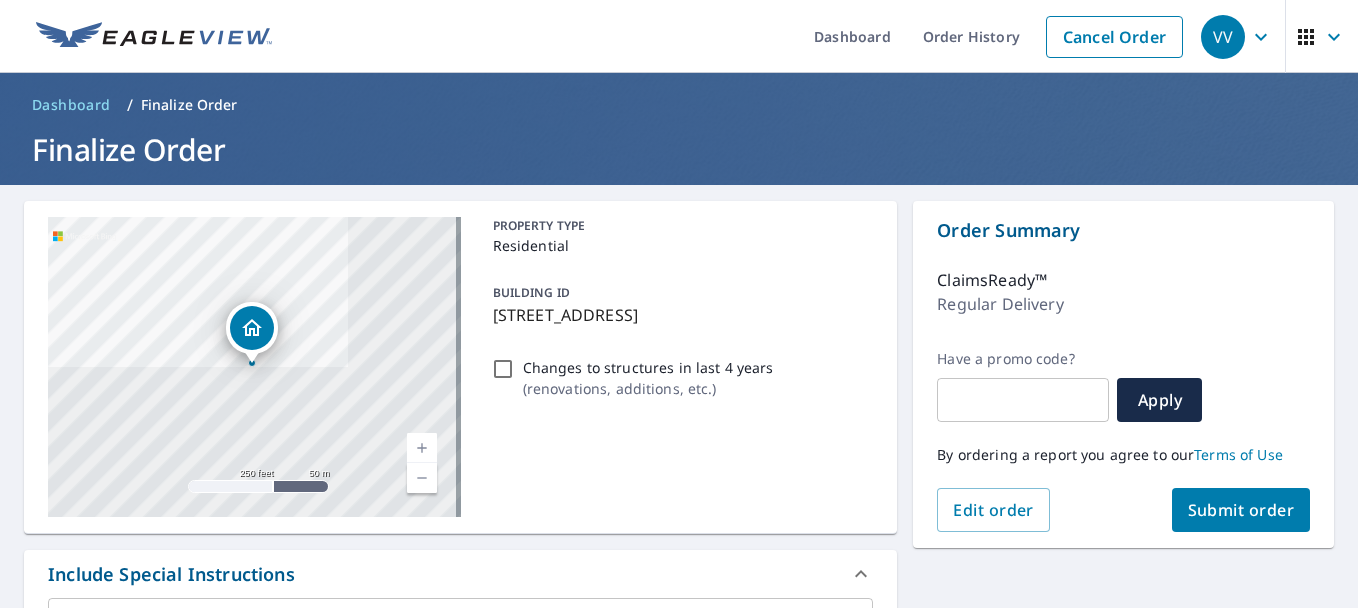 click on "Submit order" at bounding box center (1241, 510) 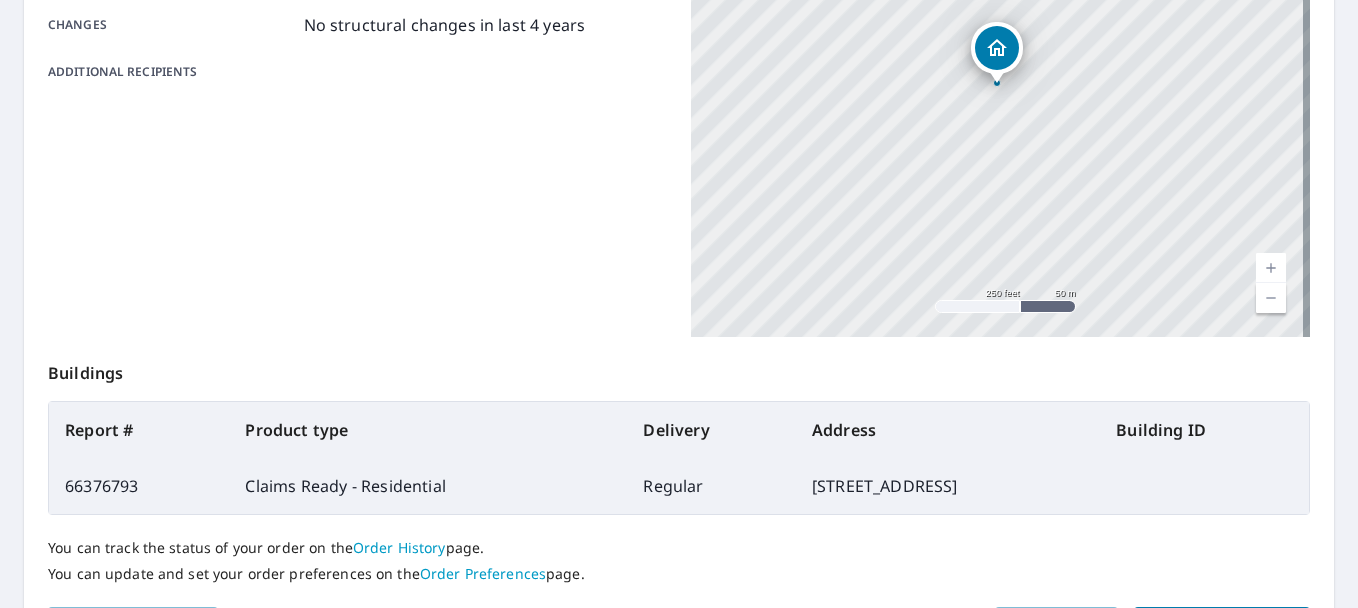 scroll, scrollTop: 569, scrollLeft: 0, axis: vertical 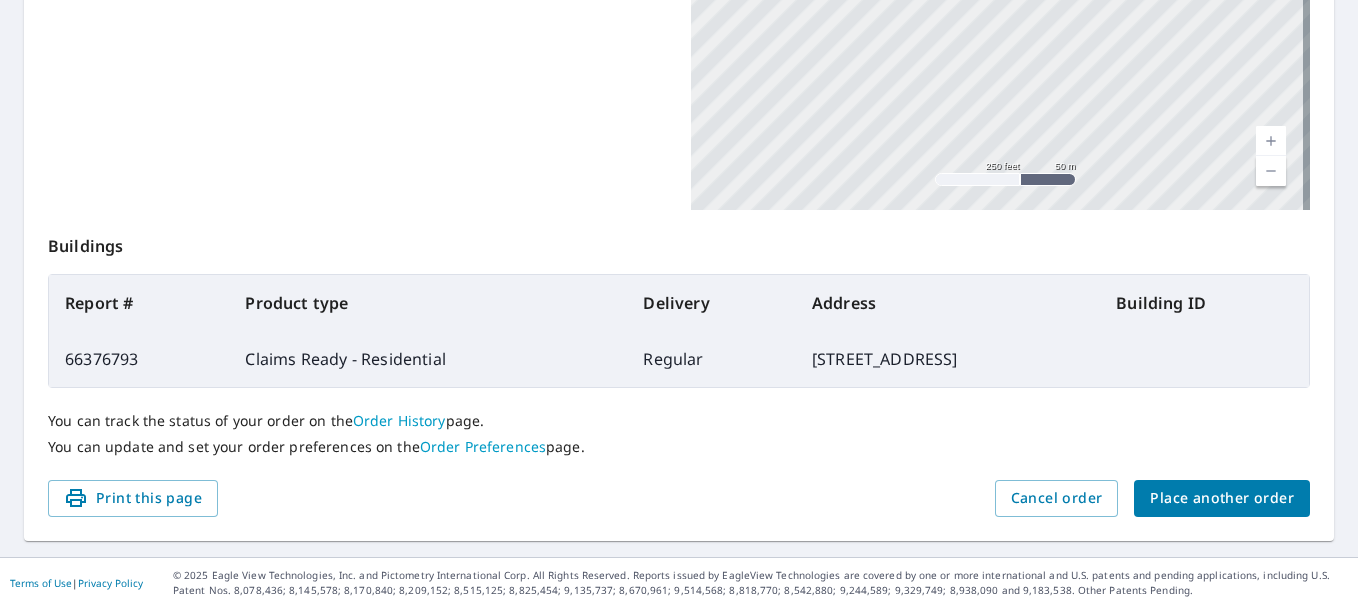 drag, startPoint x: 61, startPoint y: 298, endPoint x: 73, endPoint y: 305, distance: 13.892444 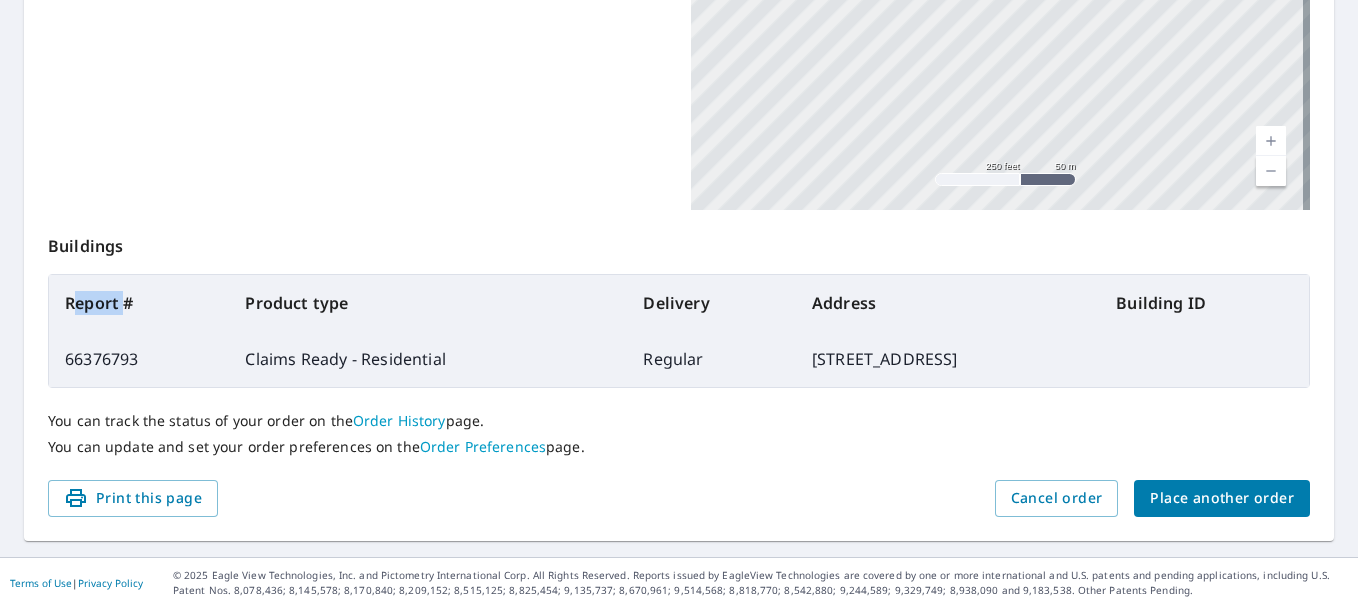 drag, startPoint x: 71, startPoint y: 304, endPoint x: 127, endPoint y: 303, distance: 56.008926 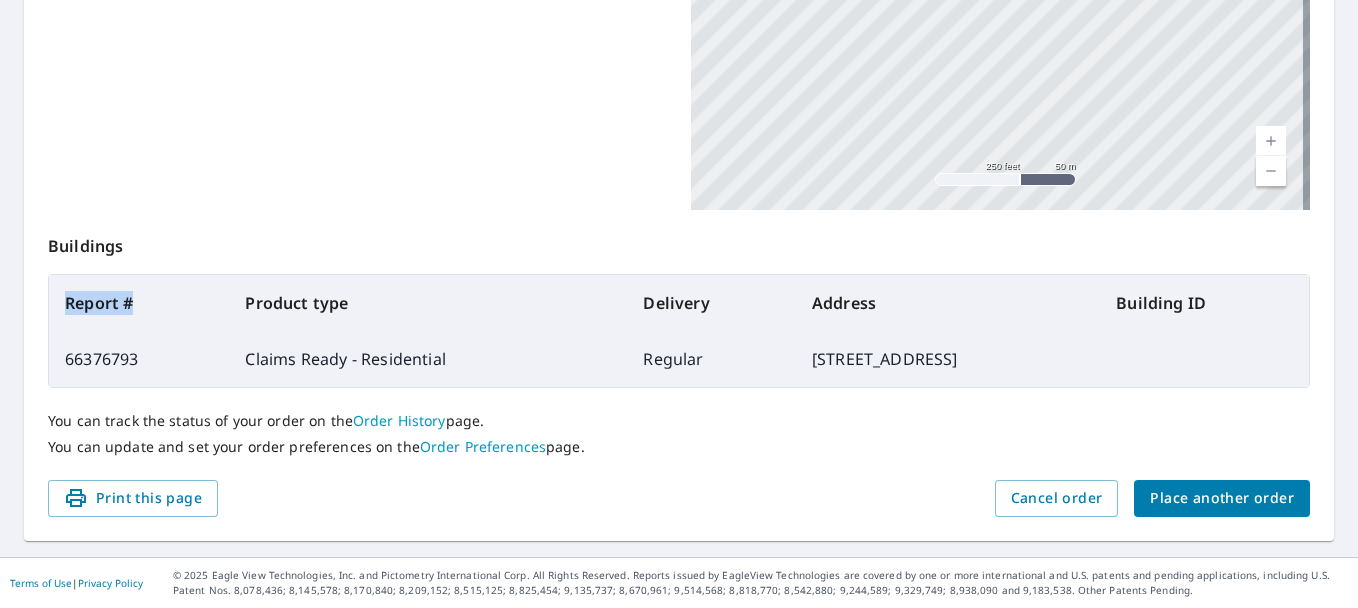 drag, startPoint x: 68, startPoint y: 300, endPoint x: 133, endPoint y: 300, distance: 65 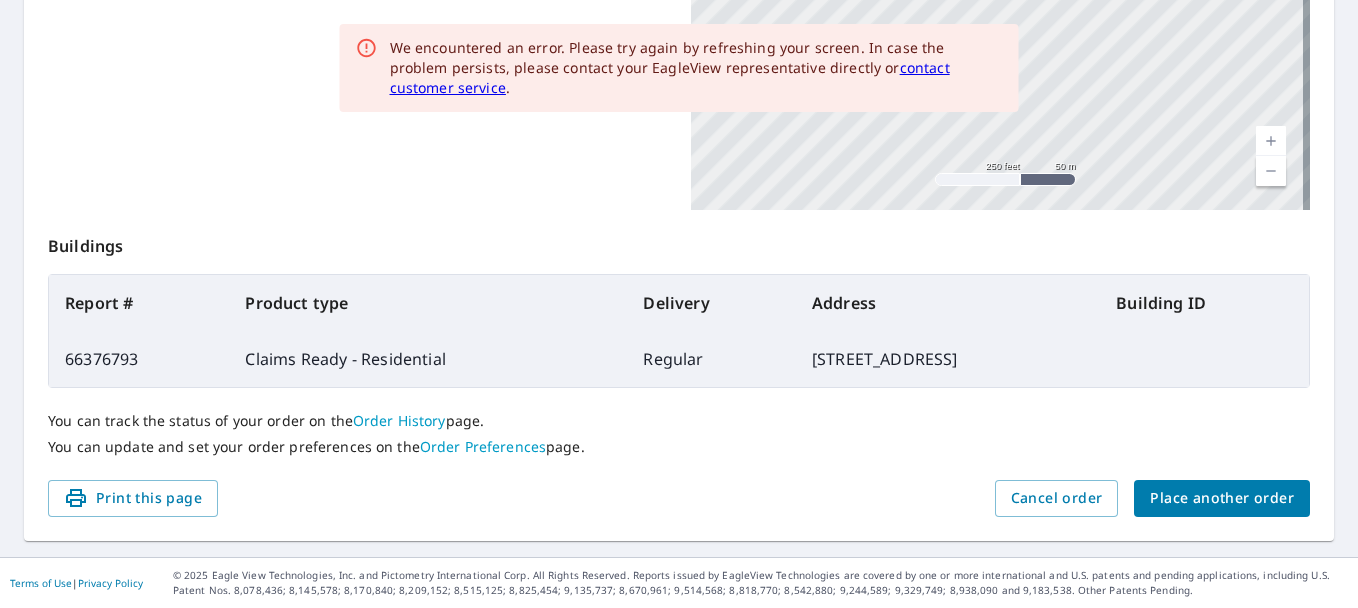 click on "66376793" at bounding box center [139, 359] 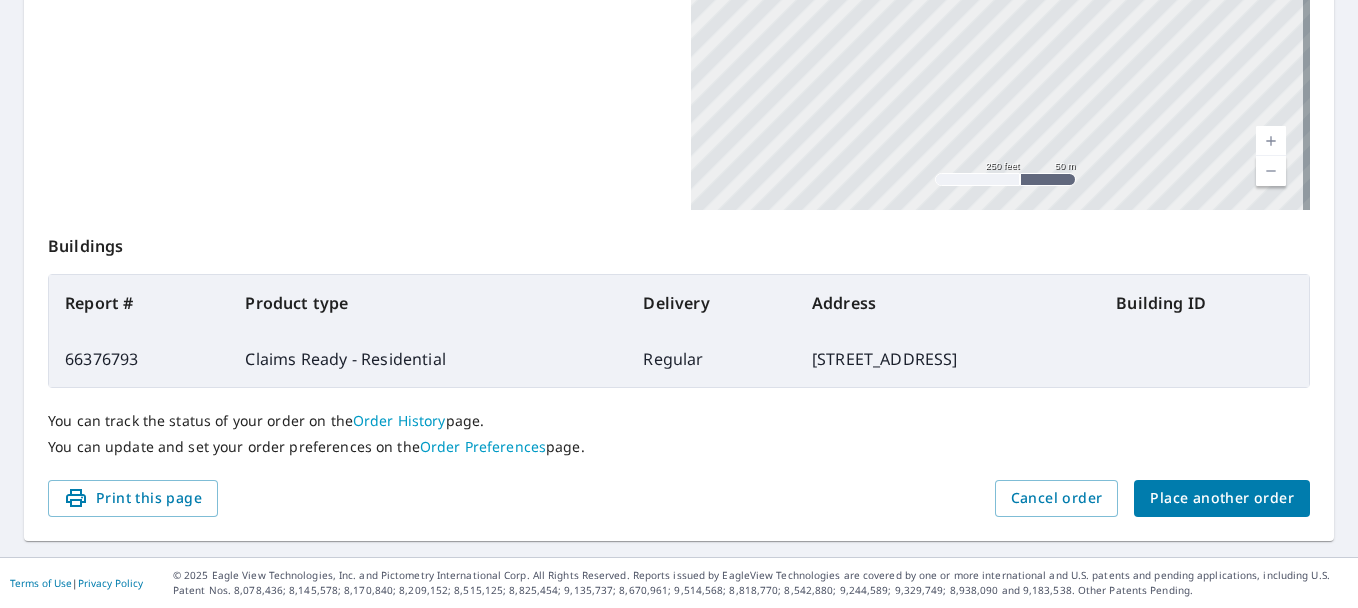 click on "66376793" at bounding box center [139, 359] 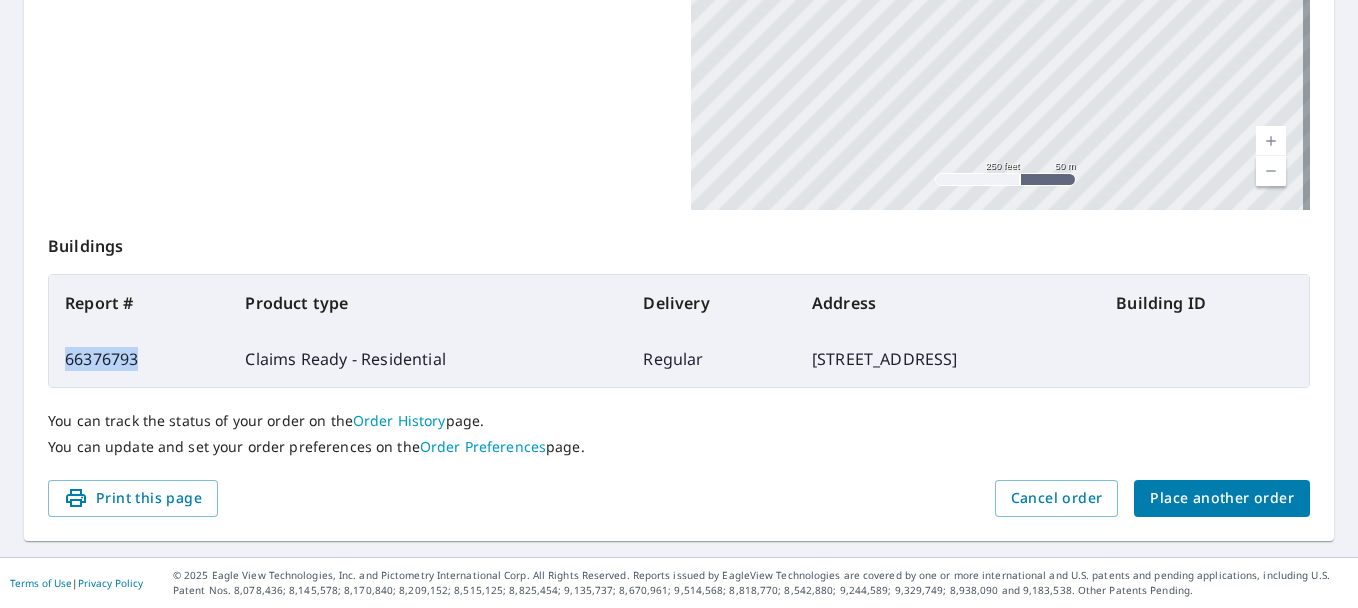 click on "66376793" at bounding box center [139, 359] 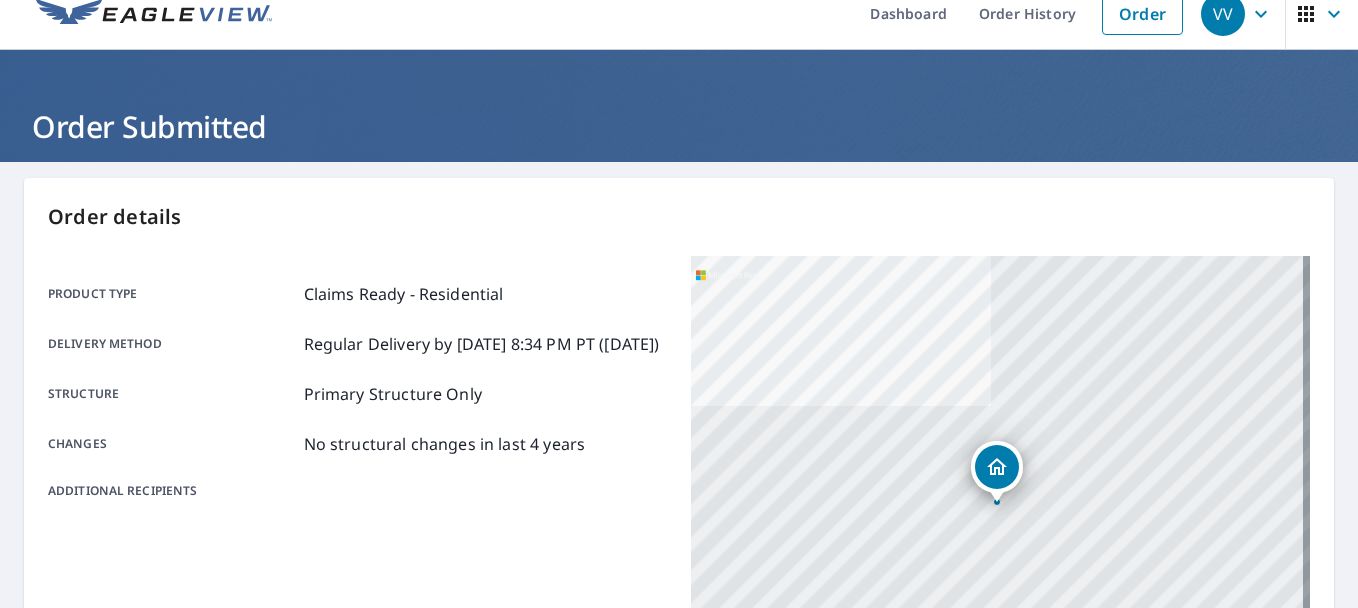 scroll, scrollTop: 0, scrollLeft: 0, axis: both 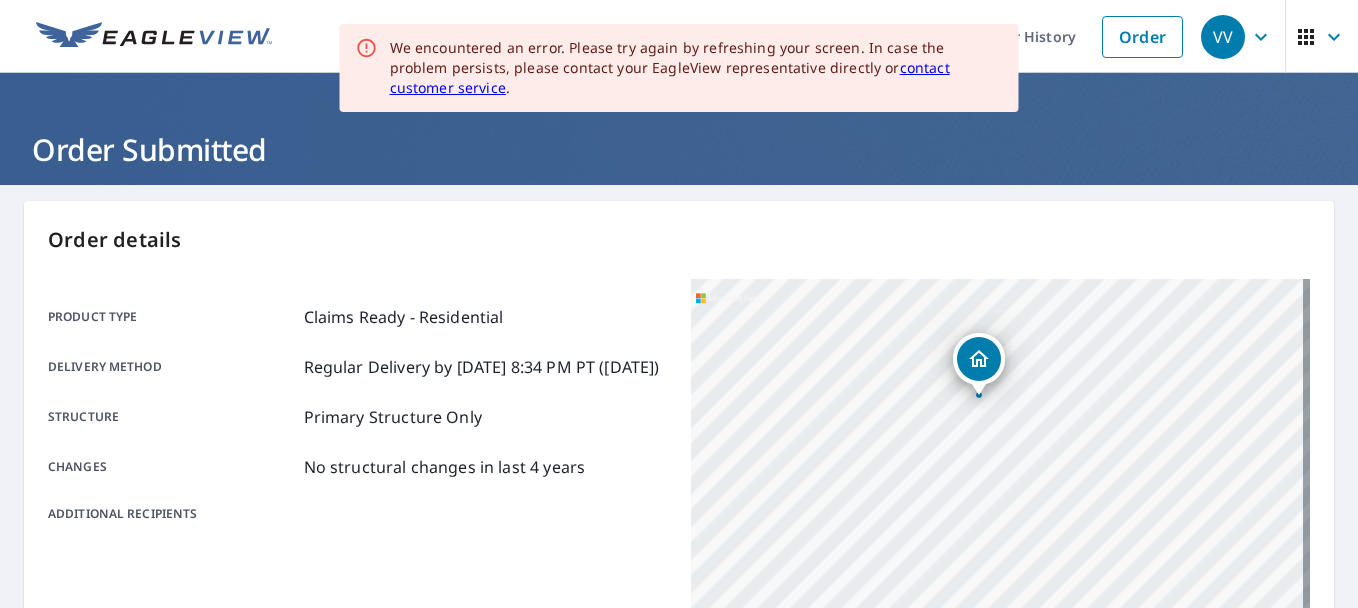 click at bounding box center (979, 395) 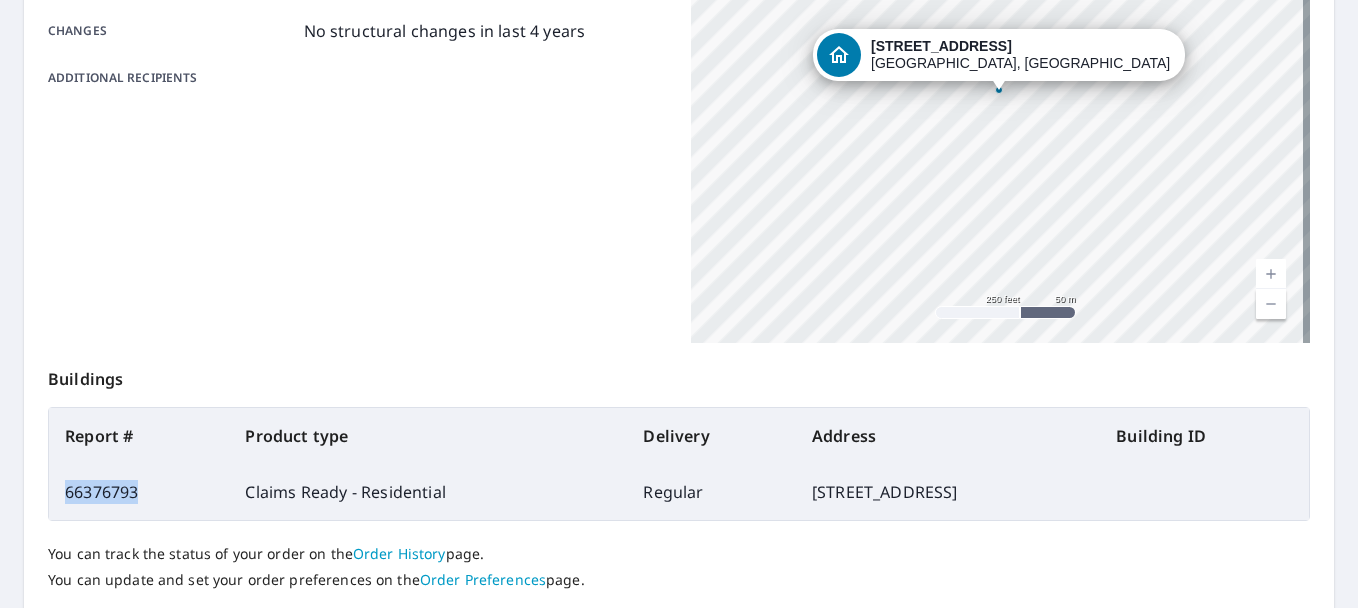 scroll, scrollTop: 500, scrollLeft: 0, axis: vertical 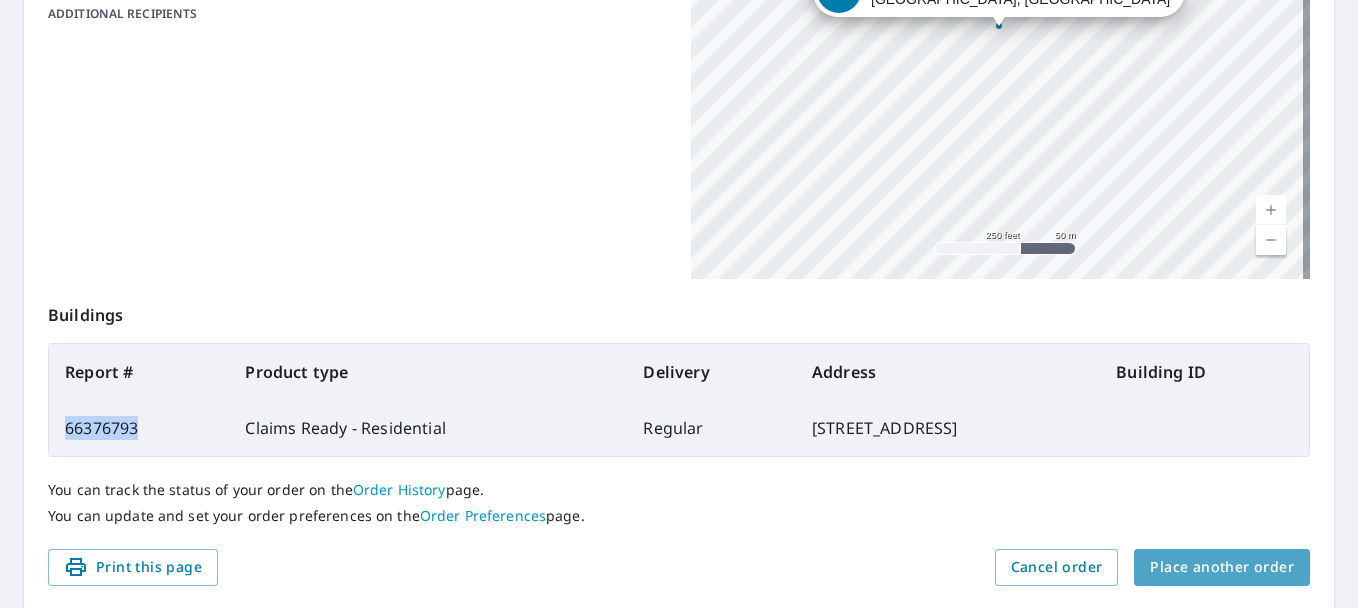 click on "Place another order" at bounding box center (1222, 567) 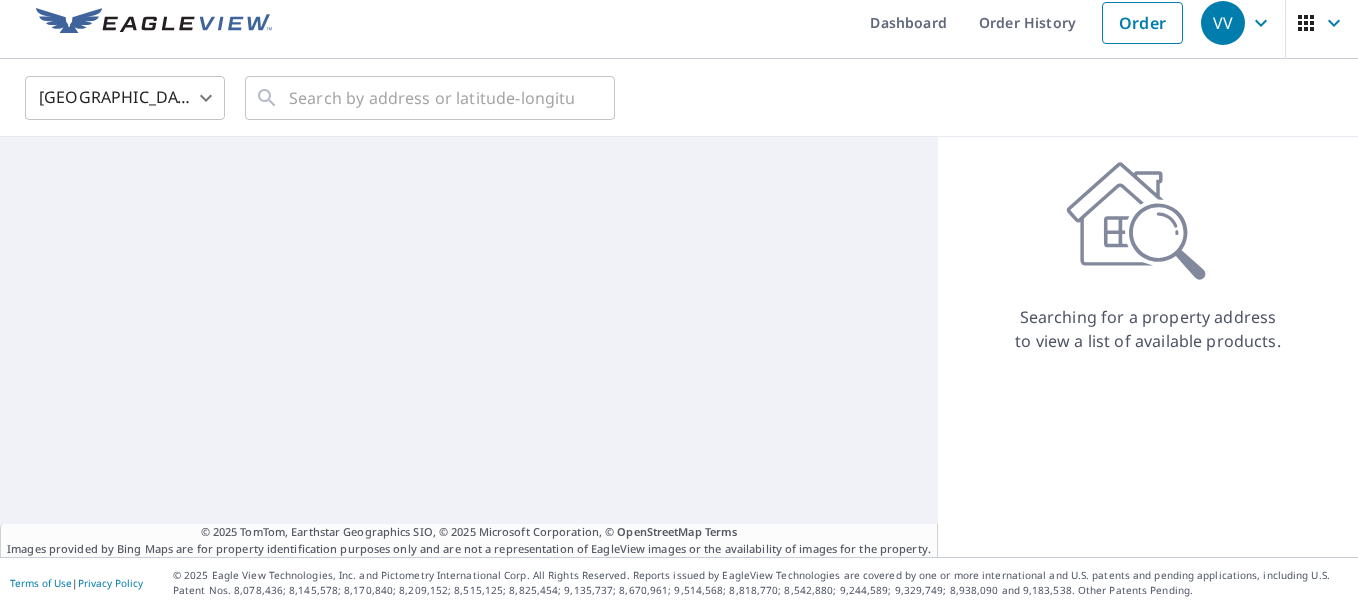 scroll, scrollTop: 14, scrollLeft: 0, axis: vertical 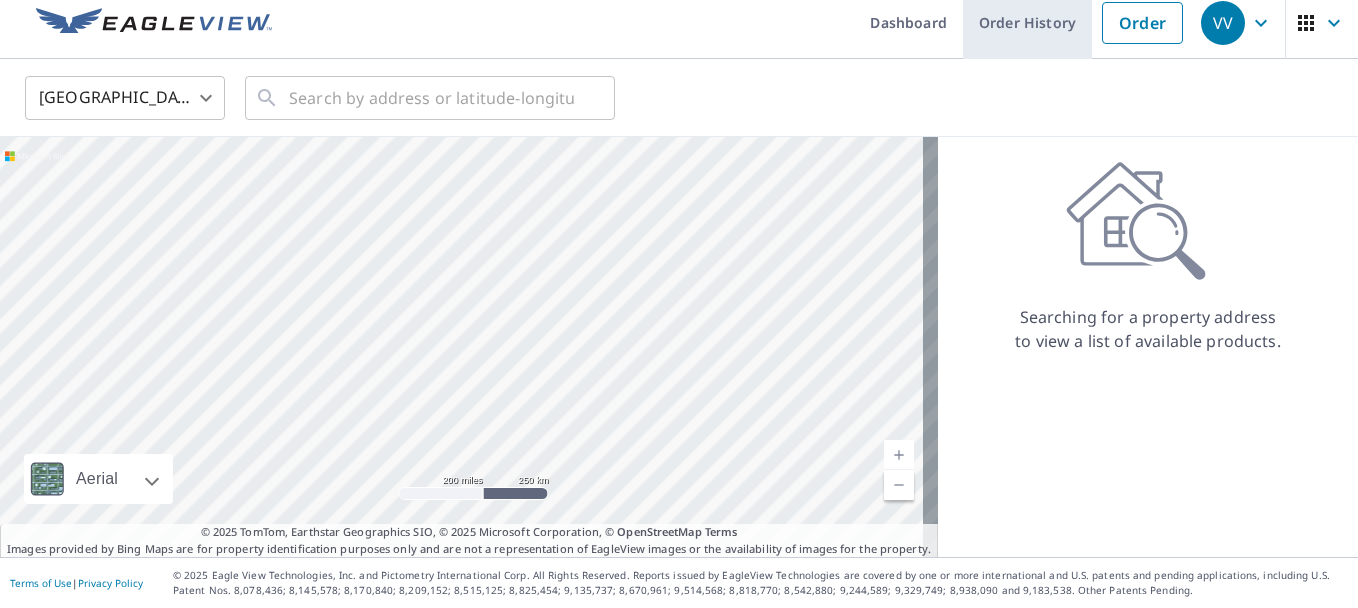 click on "Order History" at bounding box center (1027, 22) 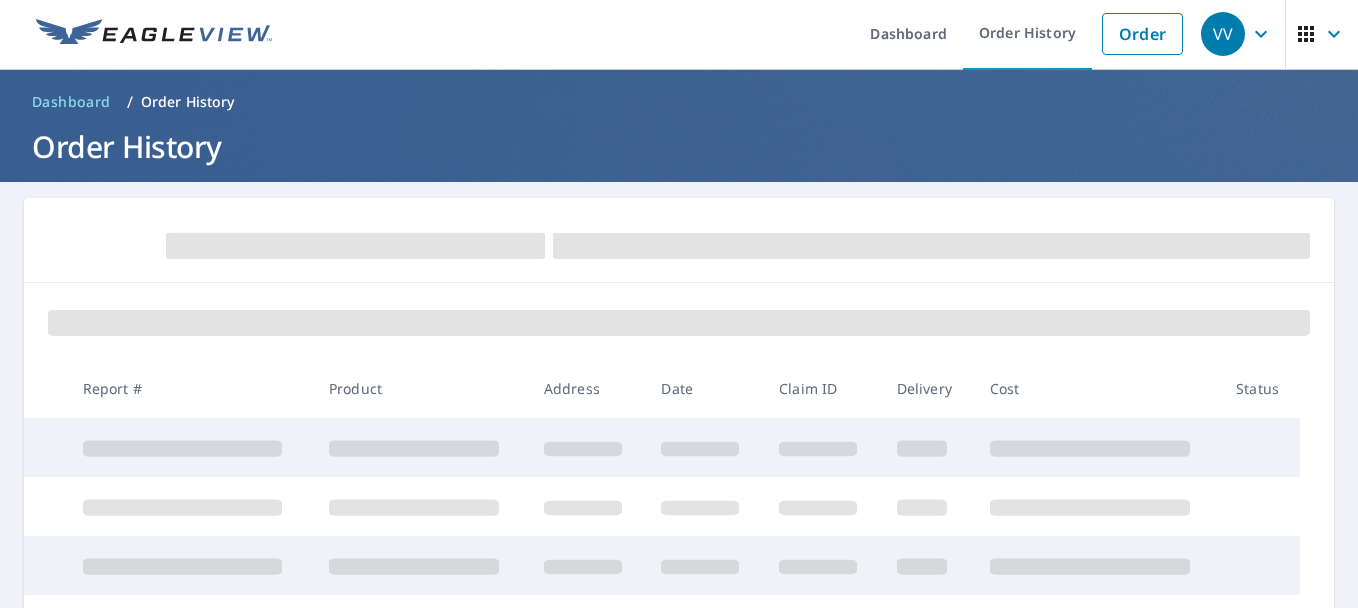 scroll, scrollTop: 0, scrollLeft: 0, axis: both 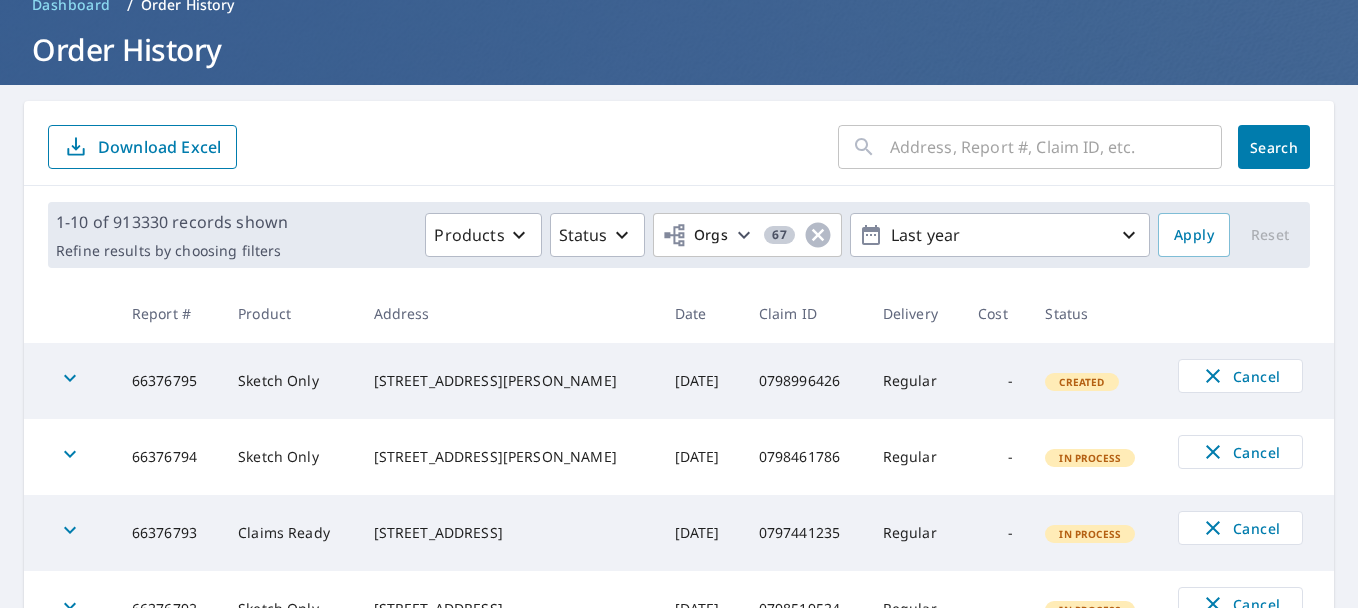 click at bounding box center (1056, 147) 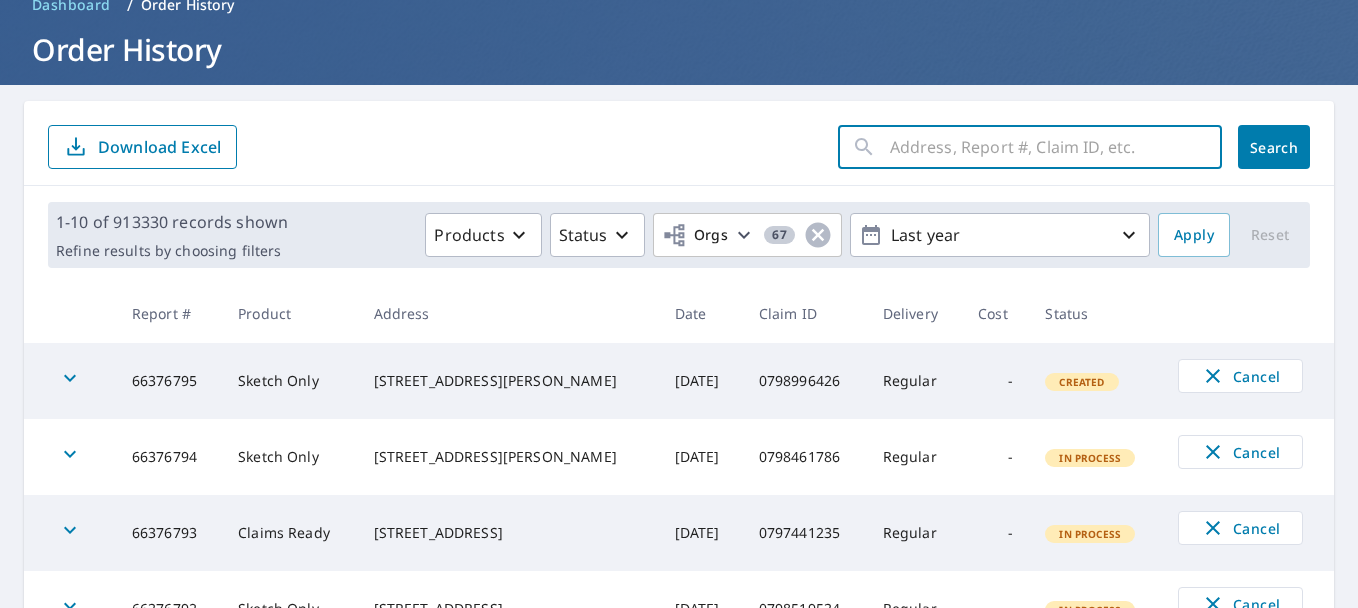 paste on "[STREET_ADDRESS]" 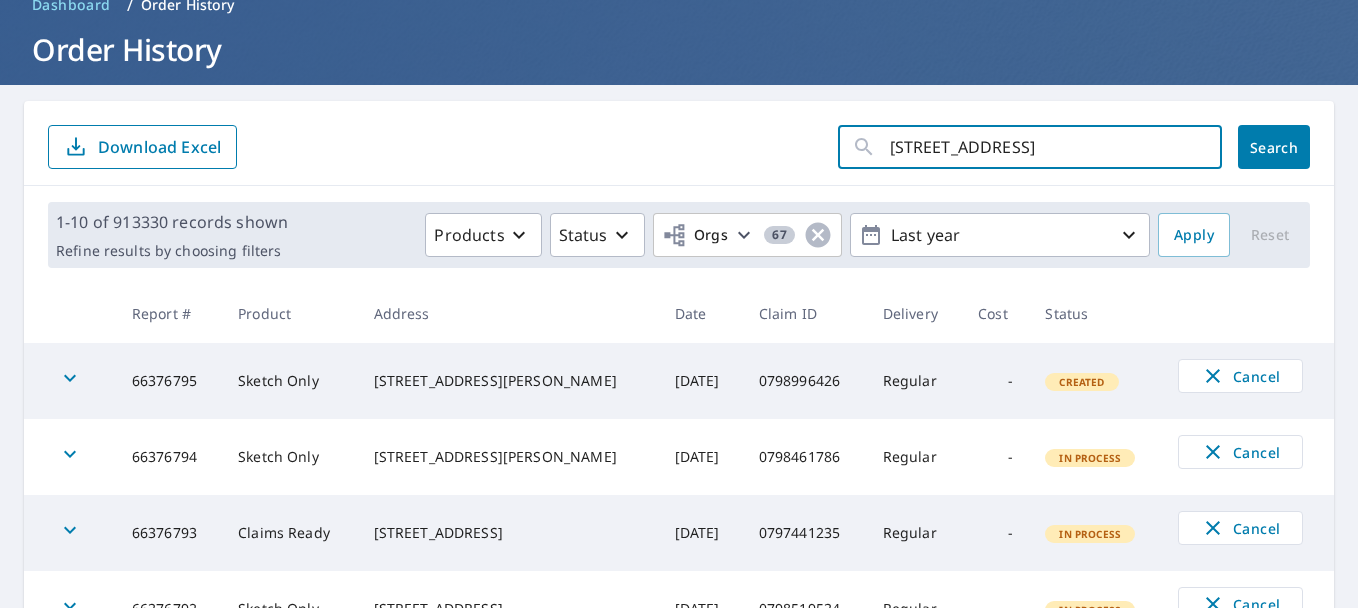 scroll, scrollTop: 0, scrollLeft: 76, axis: horizontal 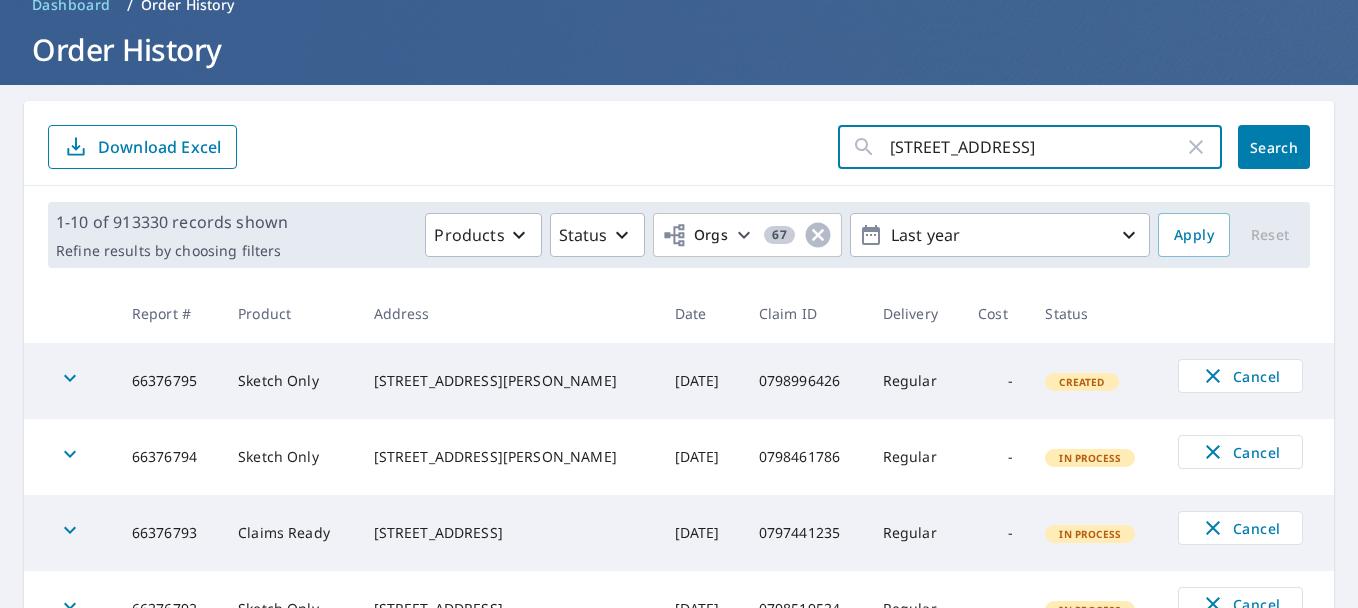 type on "[STREET_ADDRESS]" 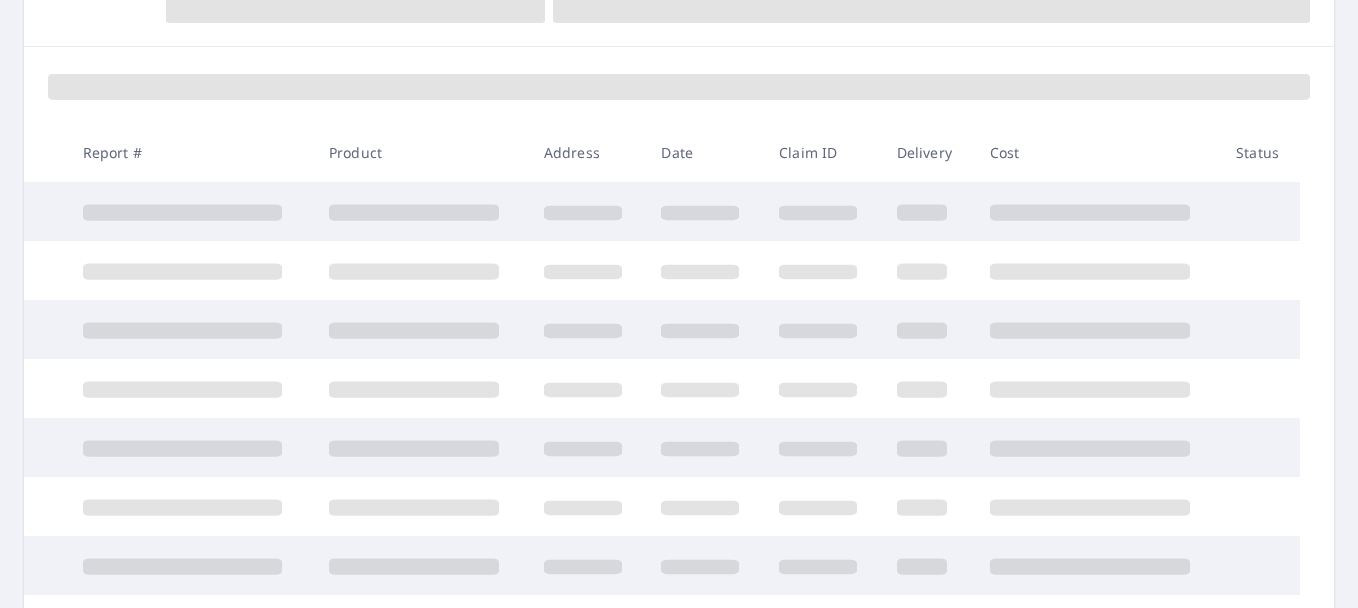 scroll, scrollTop: 100, scrollLeft: 0, axis: vertical 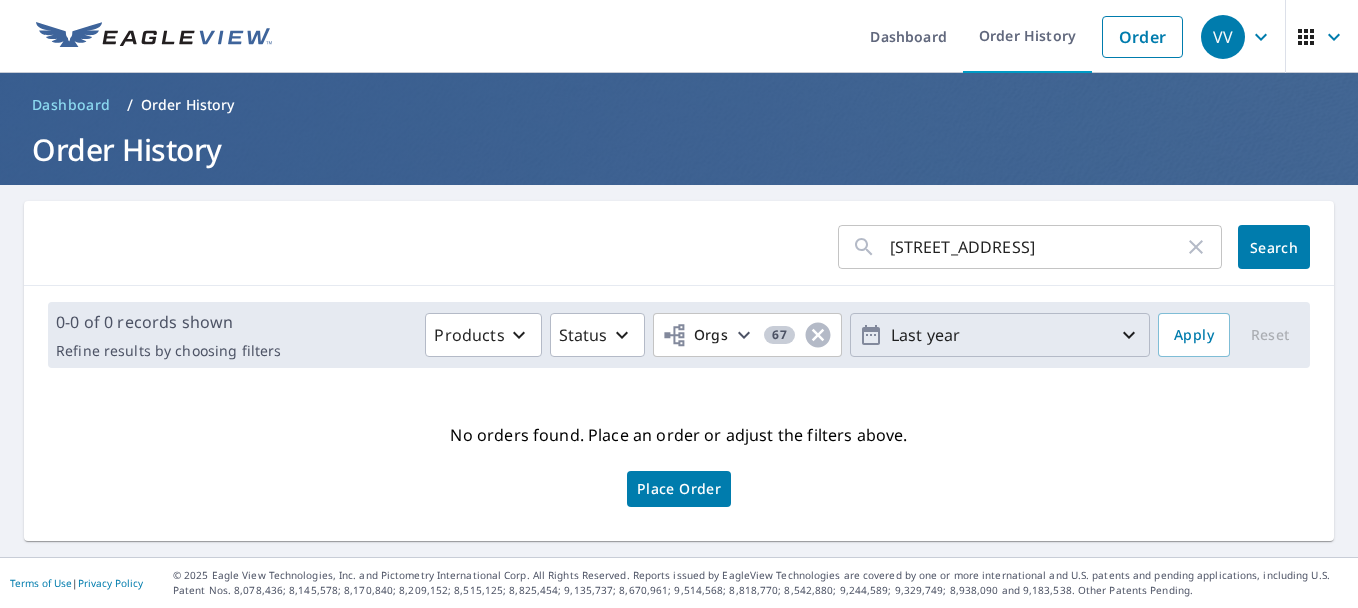 click on "Last year" at bounding box center (1000, 335) 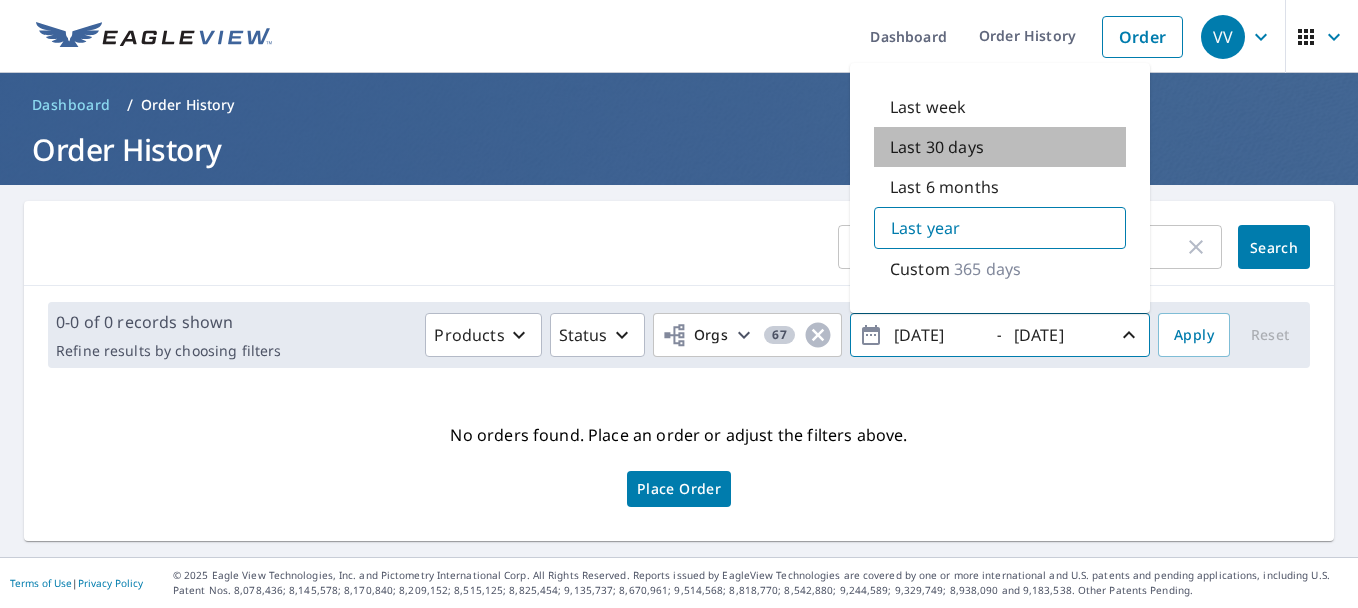 click on "Last 30 days" at bounding box center [1000, 147] 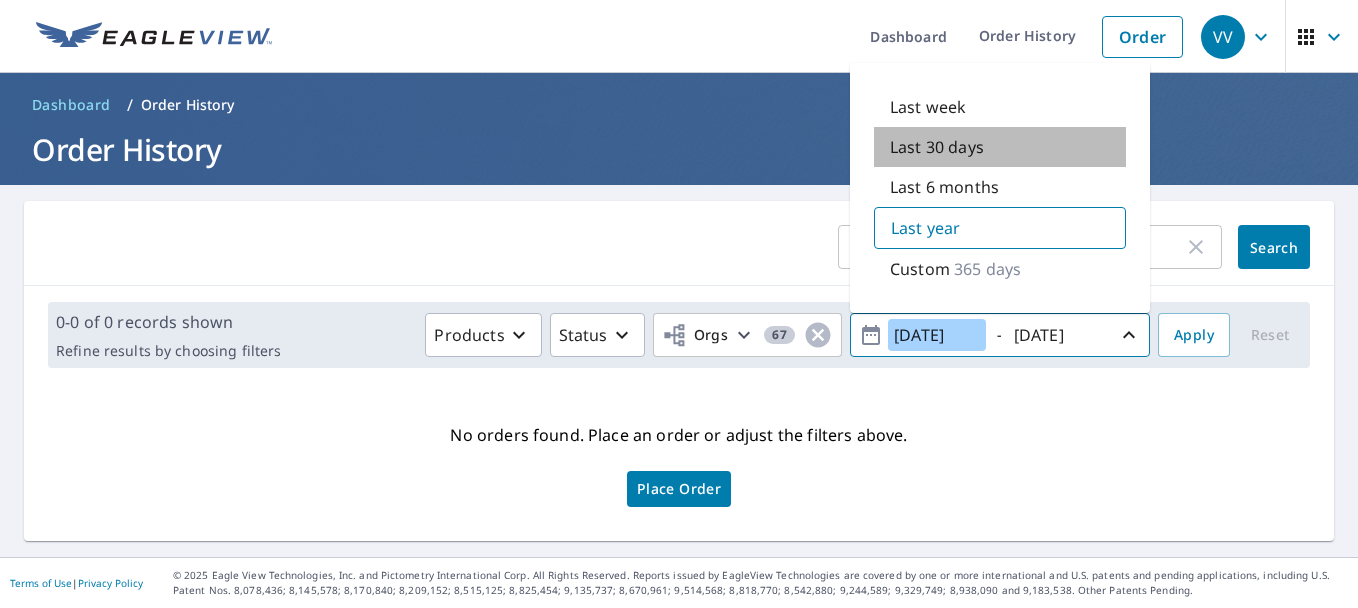type on "[DATE]" 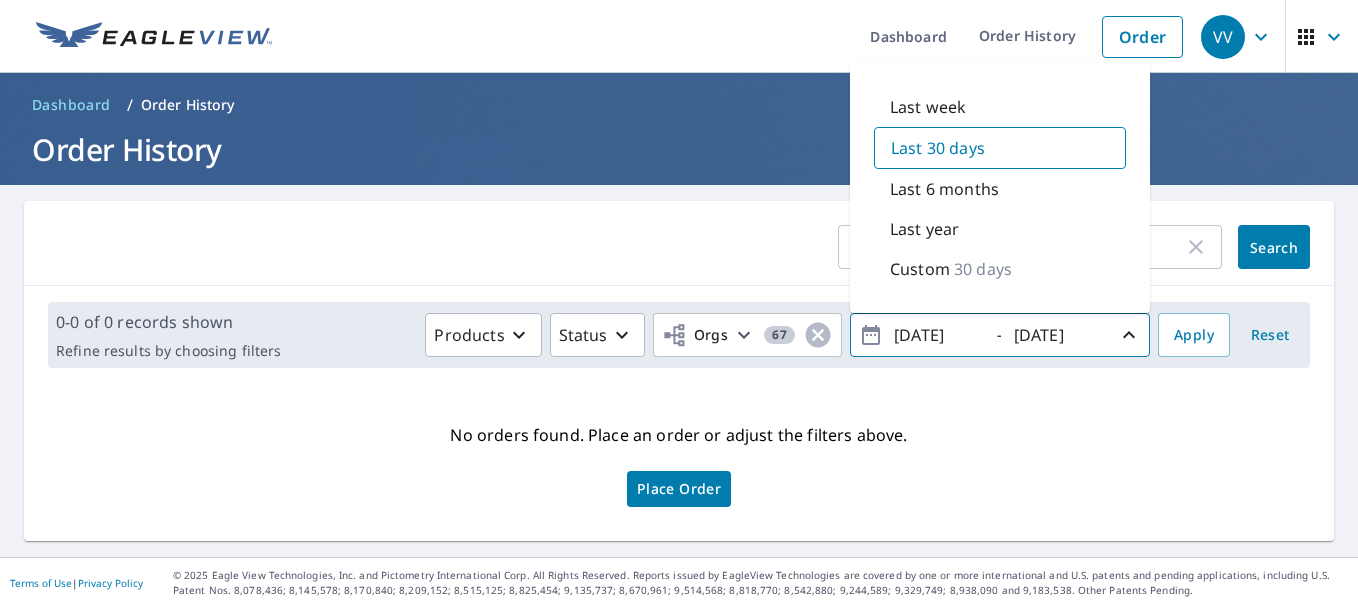 click on "Search" at bounding box center [1274, 247] 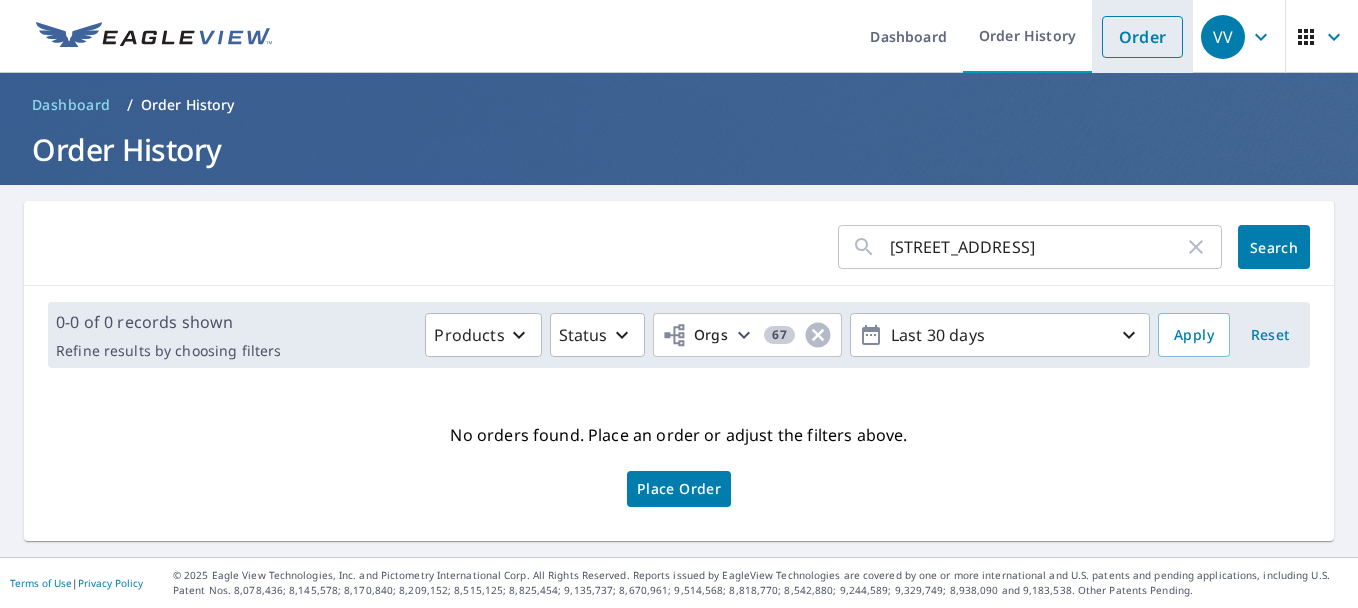 click on "Order" at bounding box center (1142, 37) 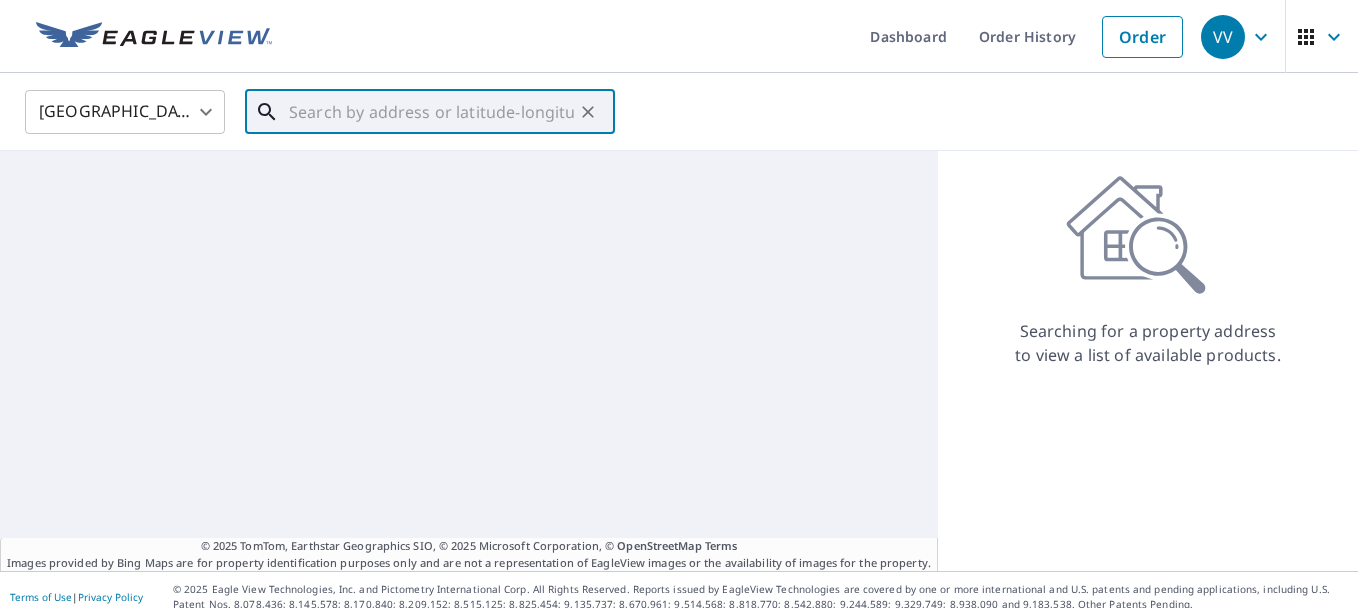 click at bounding box center (431, 112) 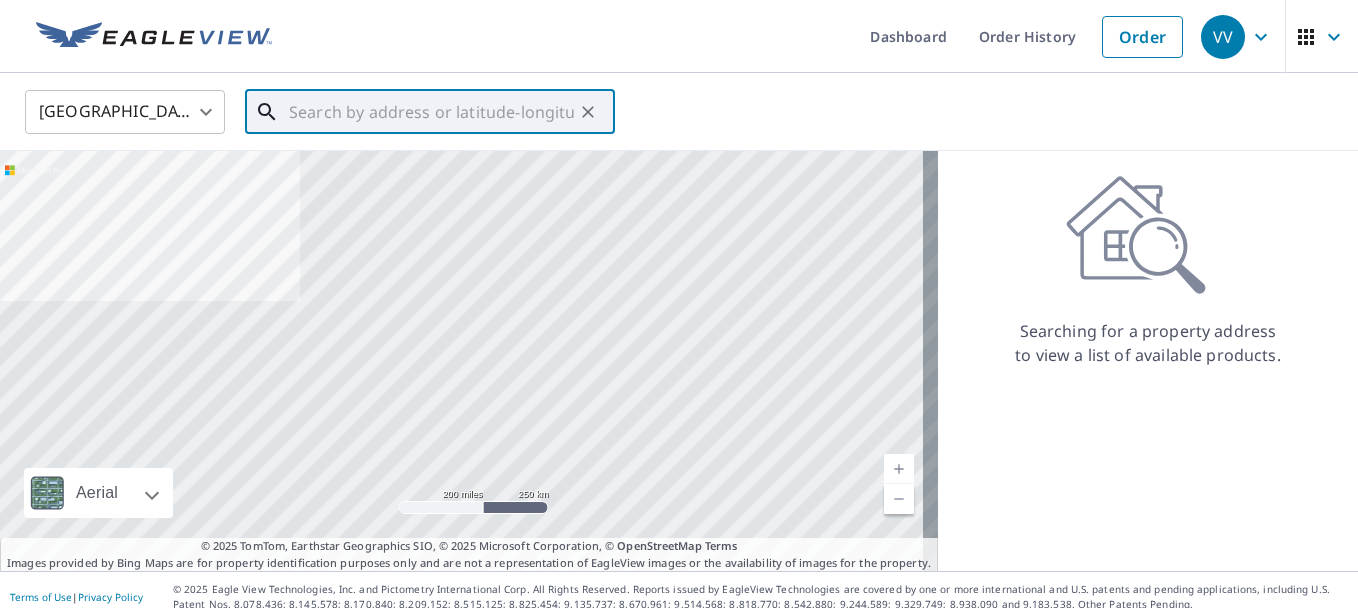 click at bounding box center [431, 112] 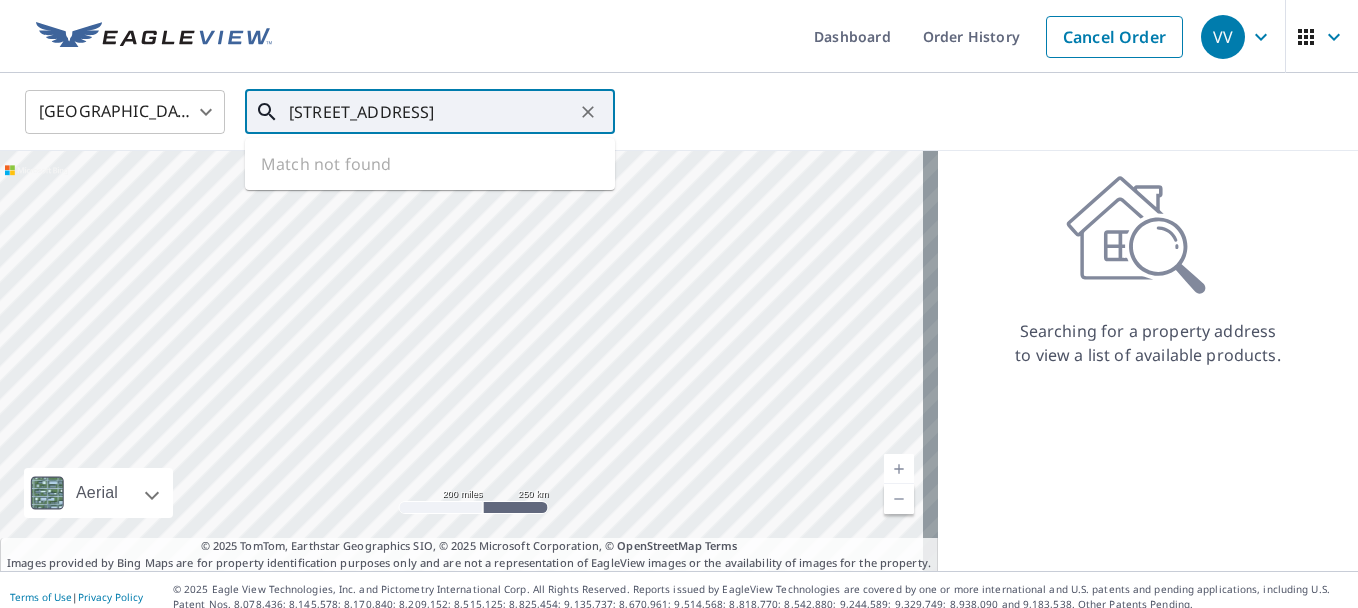 scroll, scrollTop: 0, scrollLeft: 50, axis: horizontal 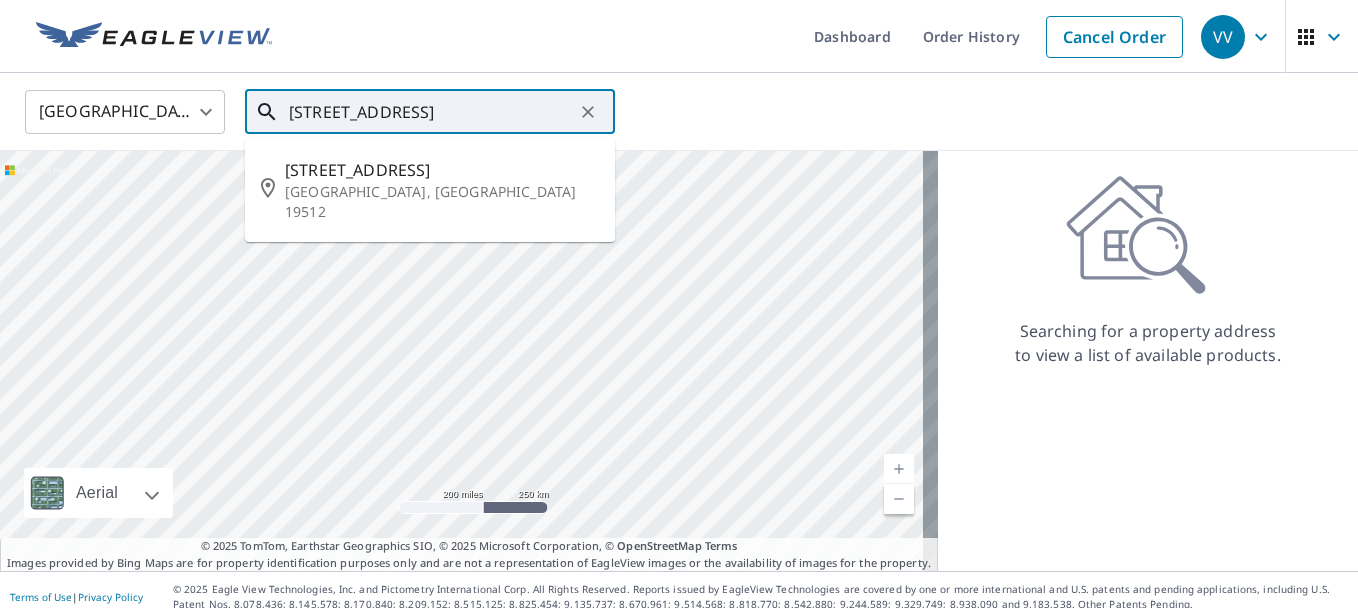 click on "[STREET_ADDRESS]" at bounding box center (431, 112) 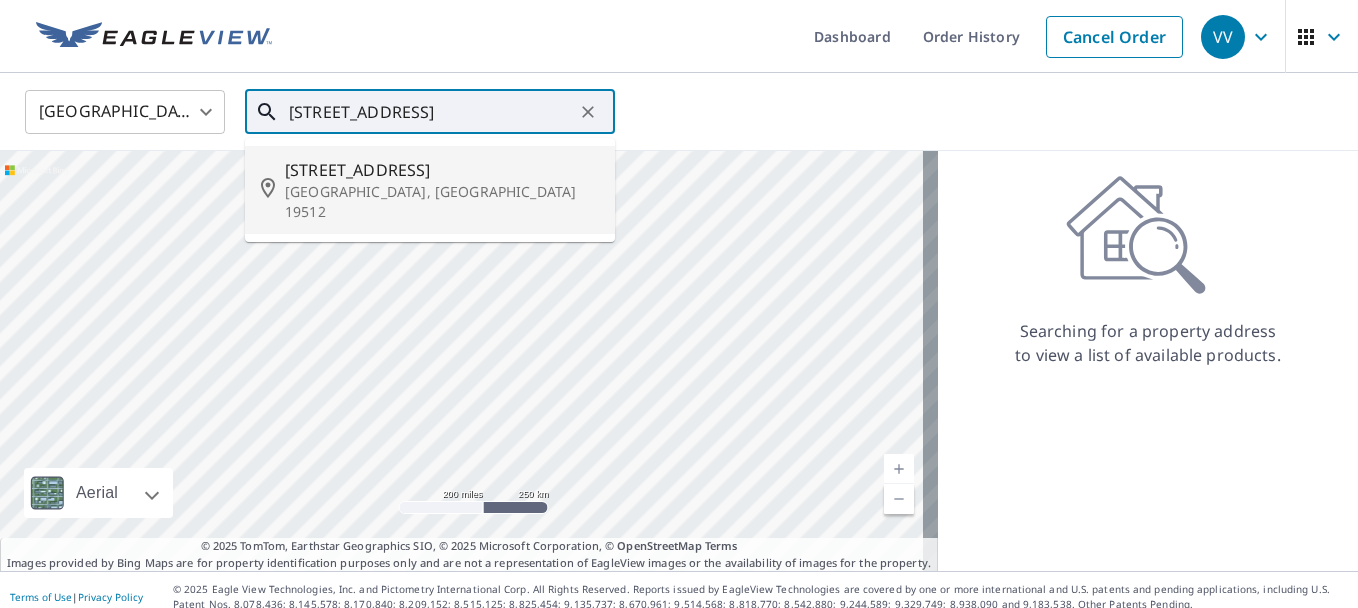 click on "[STREET_ADDRESS]" at bounding box center [442, 170] 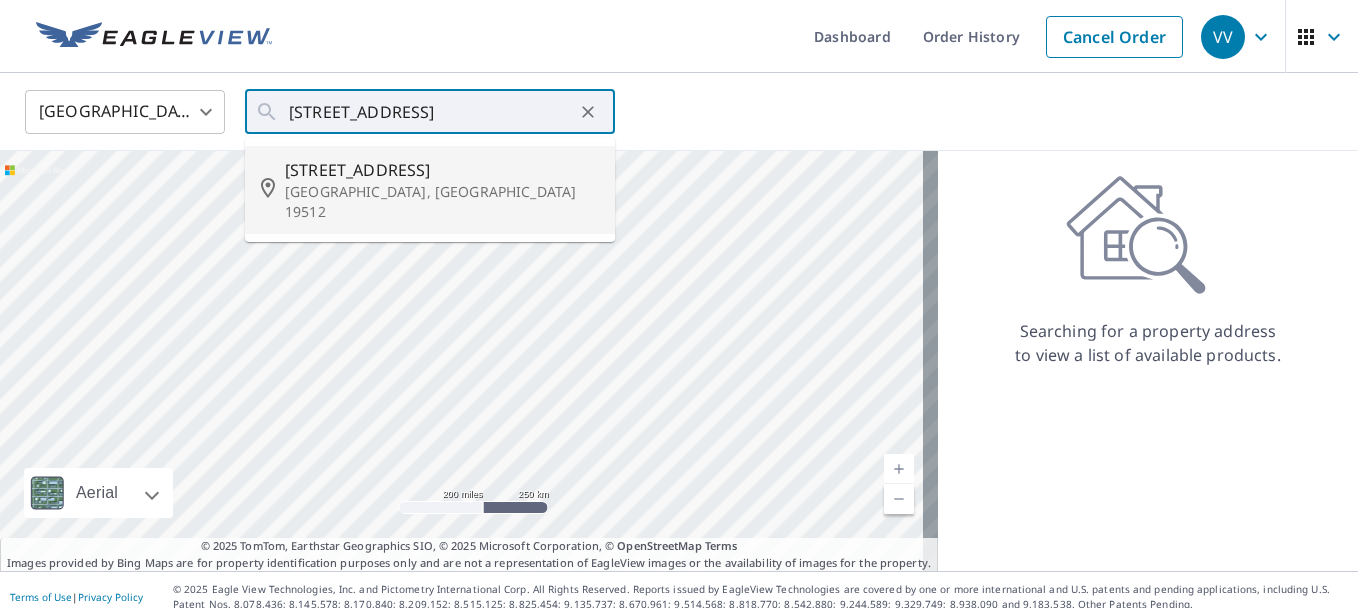 type on "[STREET_ADDRESS]" 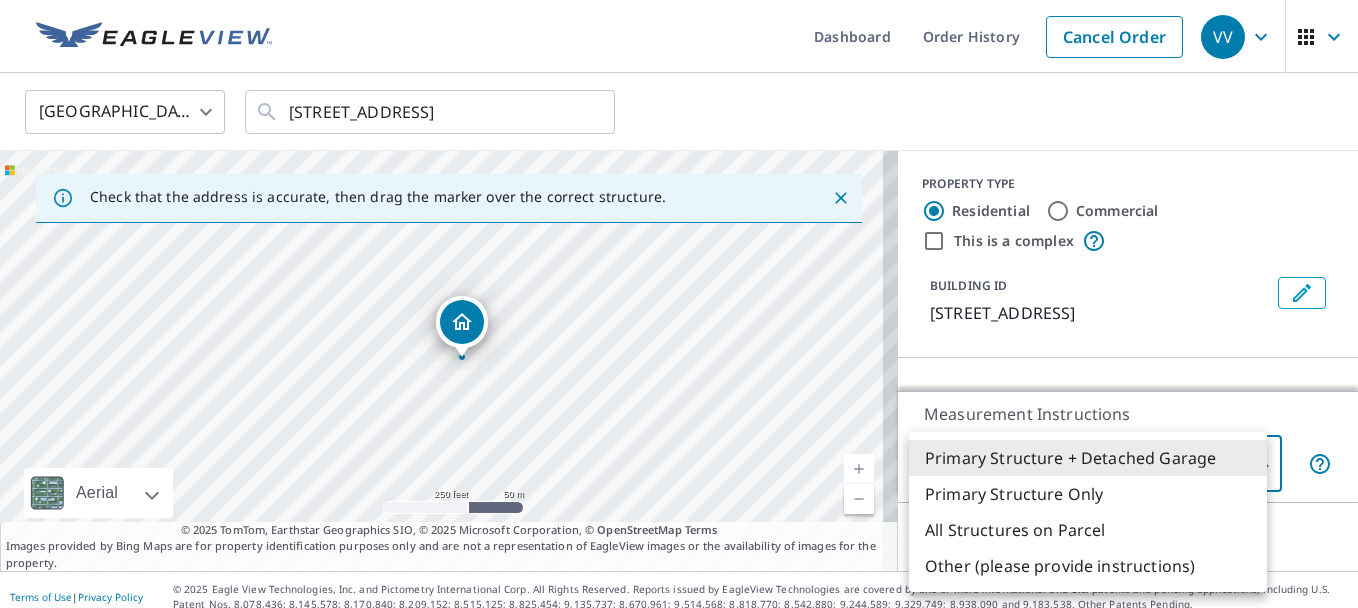 click on "VV VV
Dashboard Order History Cancel Order VV United States [GEOGRAPHIC_DATA] ​ [STREET_ADDRESS] ​ Check that the address is accurate, then drag the marker over the correct structure. [STREET_ADDRESS] A standard road map Aerial A detailed look from above Labels Labels 250 feet 50 m © 2025 TomTom, © Vexcel Imaging, © 2025 Microsoft Corporation,  © OpenStreetMap Terms © 2025 TomTom, Earthstar Geographics SIO, © 2025 Microsoft Corporation, ©   OpenStreetMap   Terms Images provided by Bing Maps are for property identification purposes only and are not a representation of EagleView images or the availability of images for the property. PROPERTY TYPE Residential Commercial This is a complex BUILDING ID [STREET_ADDRESS] Loading… Measurement Instructions Primary Structure + Detached Garage 1 ​ Next Terms of Use  |  Privacy Policy
Primary Structure + Detached Garage" at bounding box center [679, 304] 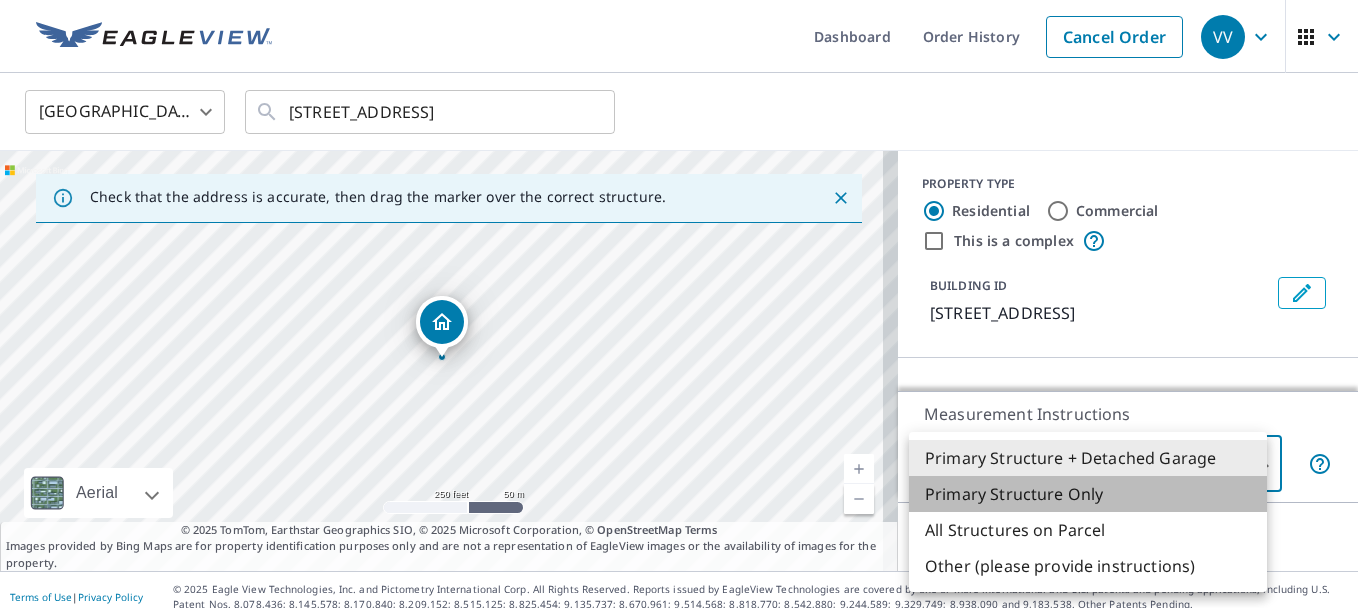 click on "Primary Structure Only" at bounding box center [1088, 494] 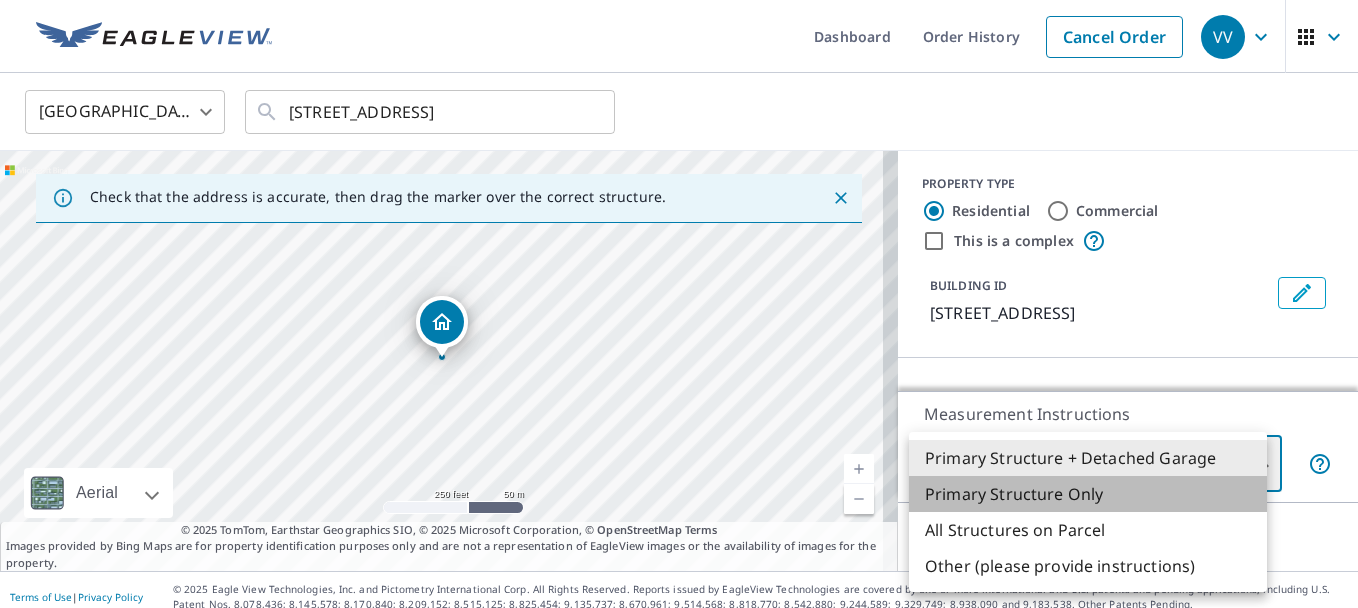 type on "2" 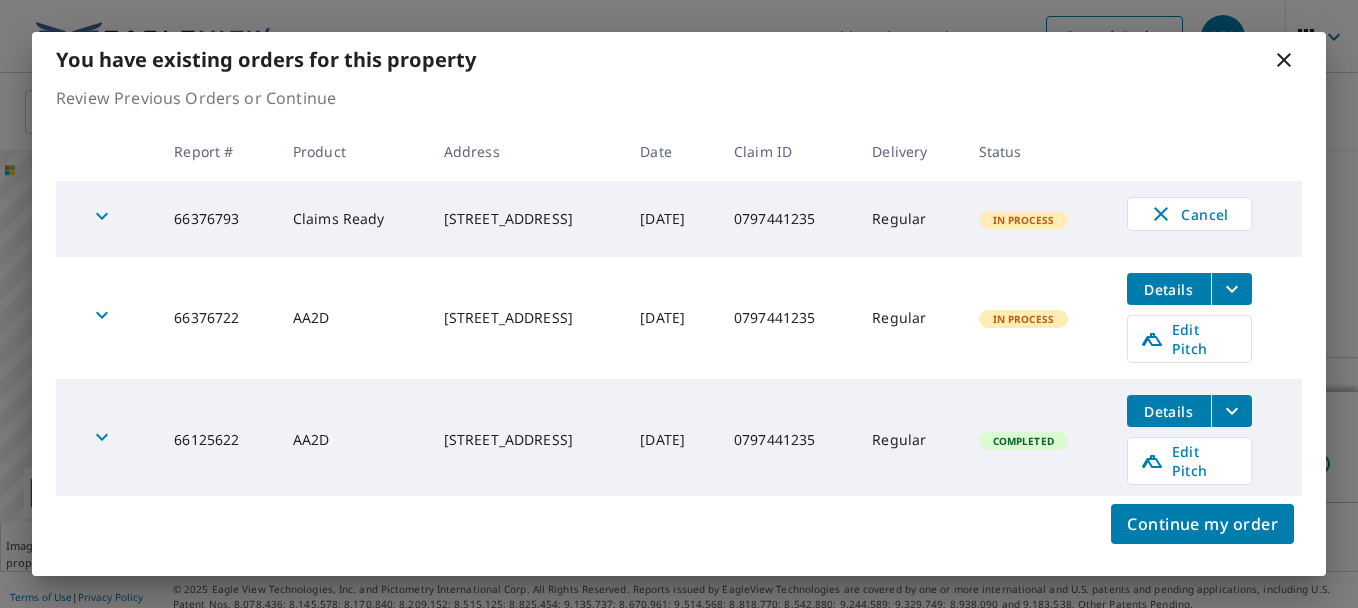 scroll, scrollTop: 0, scrollLeft: 0, axis: both 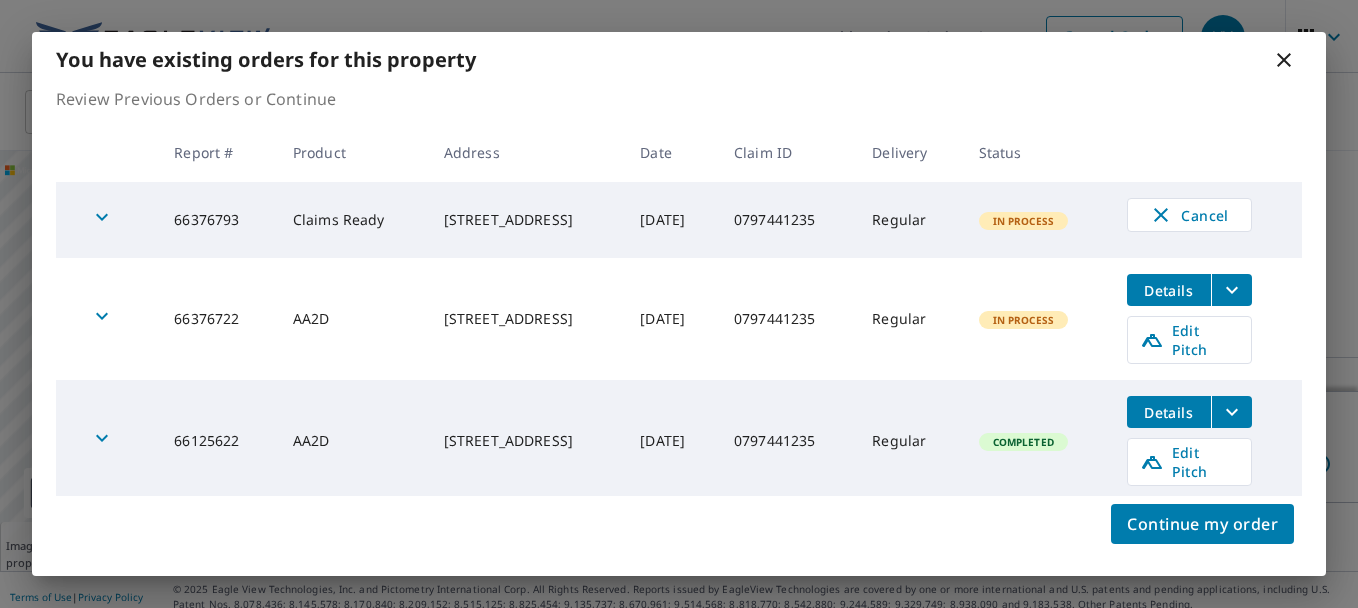 click 